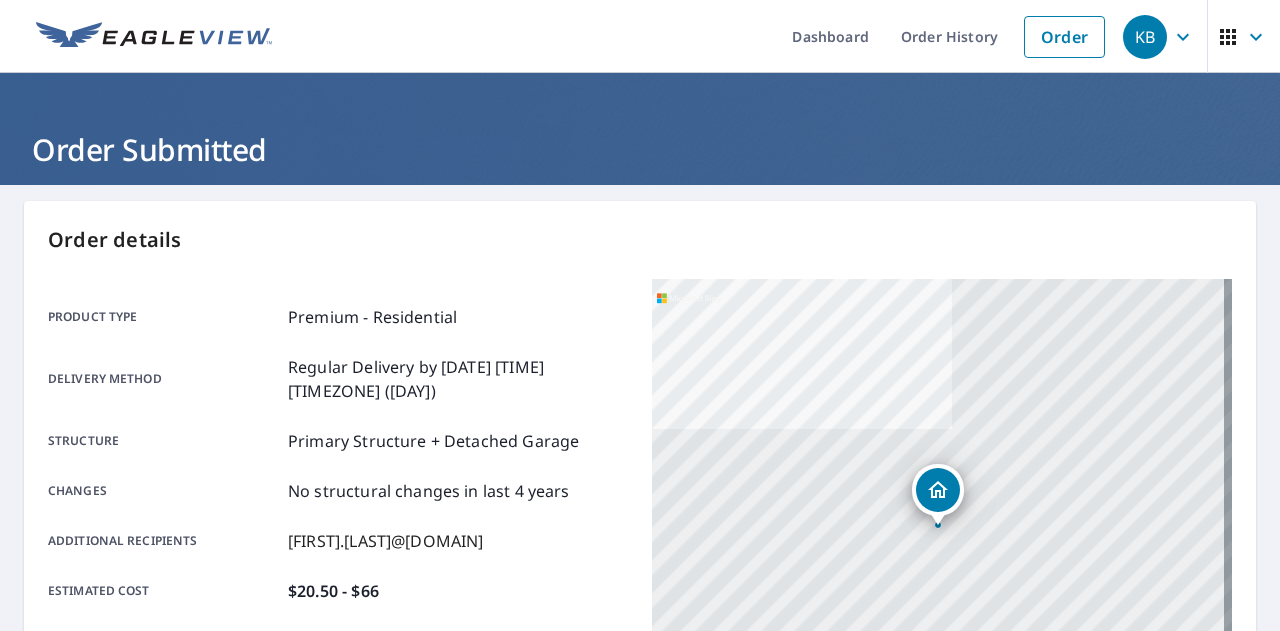 scroll, scrollTop: 0, scrollLeft: 0, axis: both 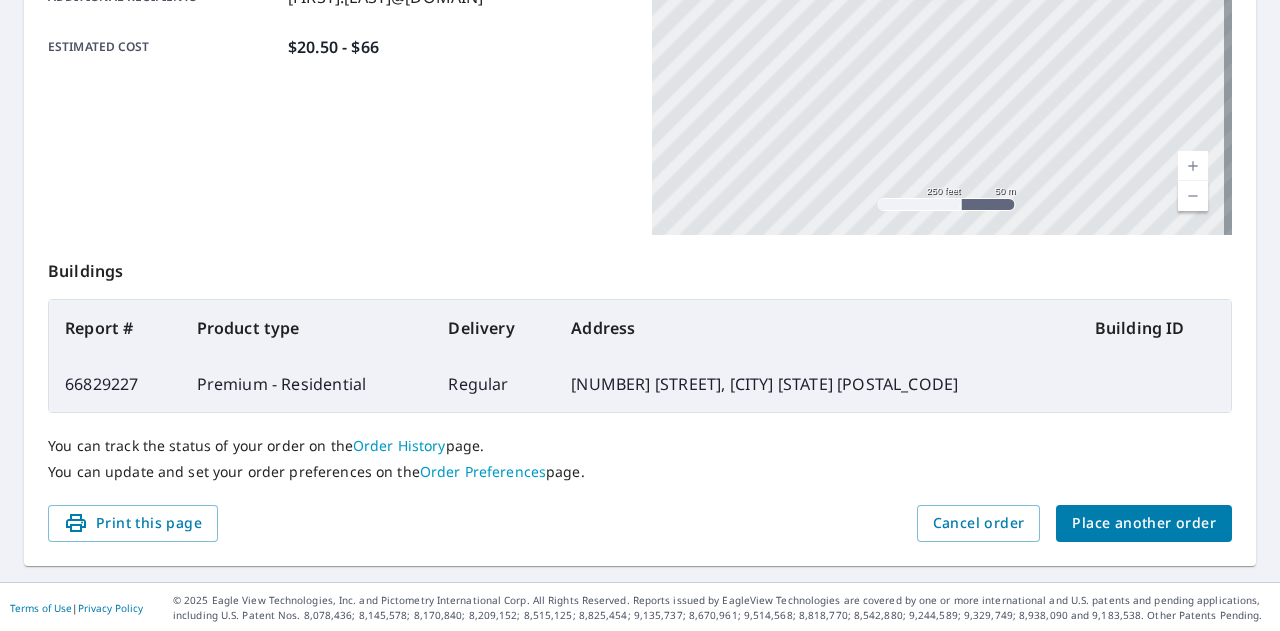 click on "Place another order" at bounding box center [1144, 523] 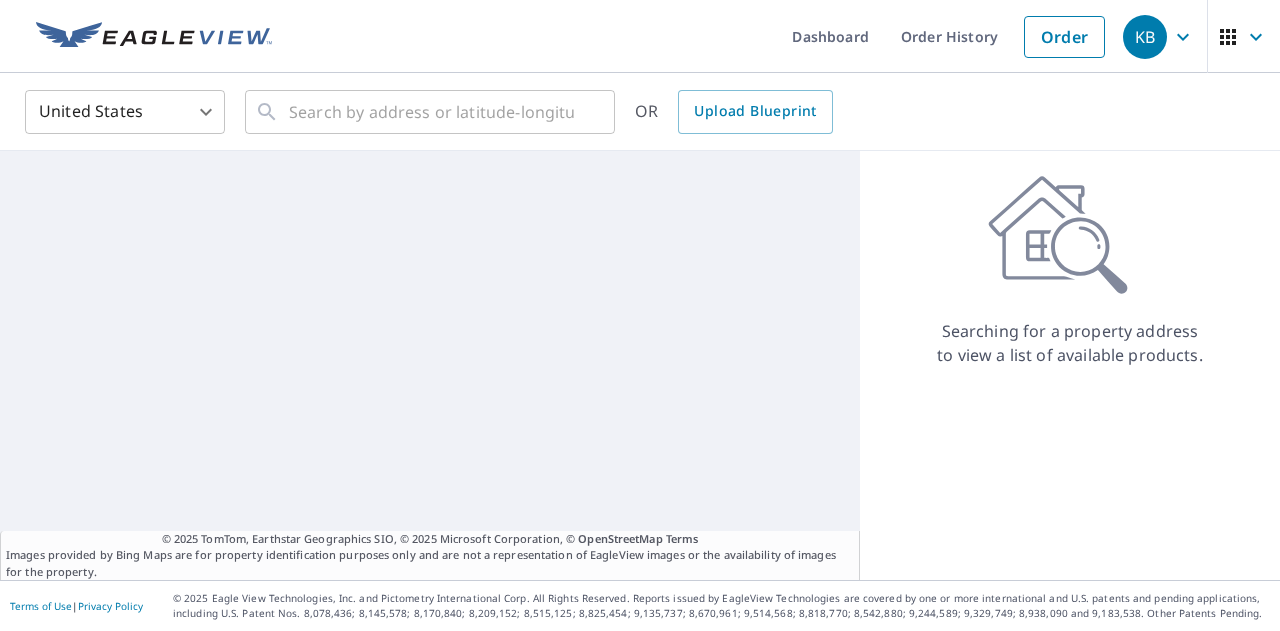 scroll, scrollTop: 0, scrollLeft: 0, axis: both 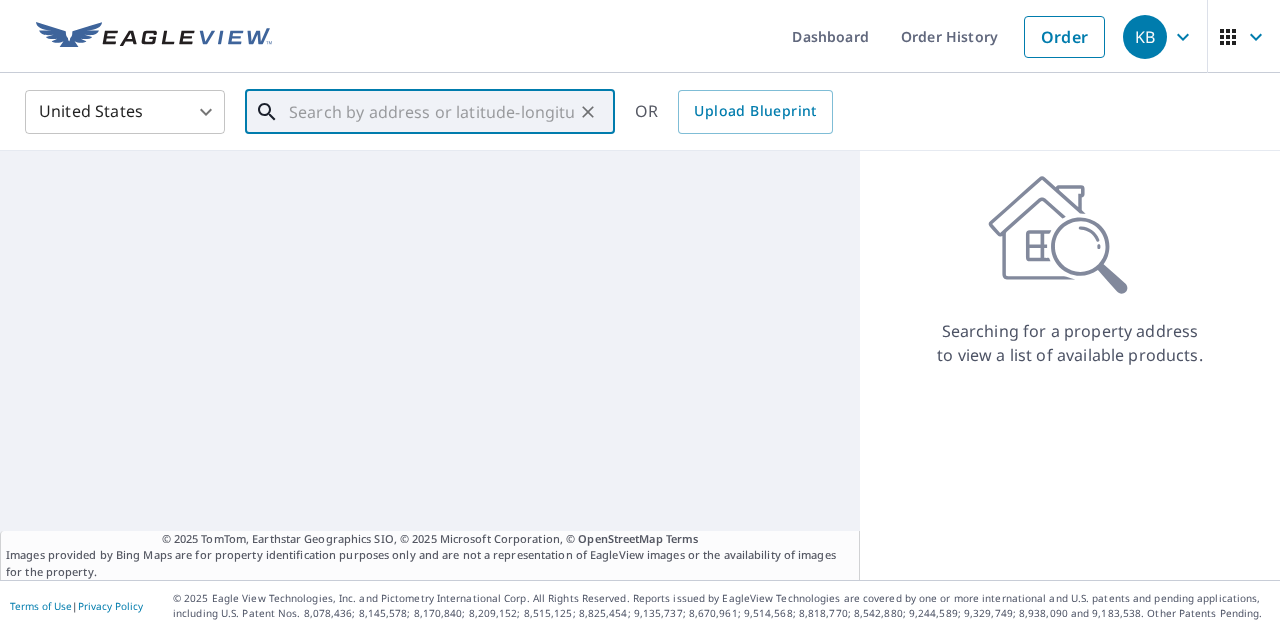 click at bounding box center (431, 112) 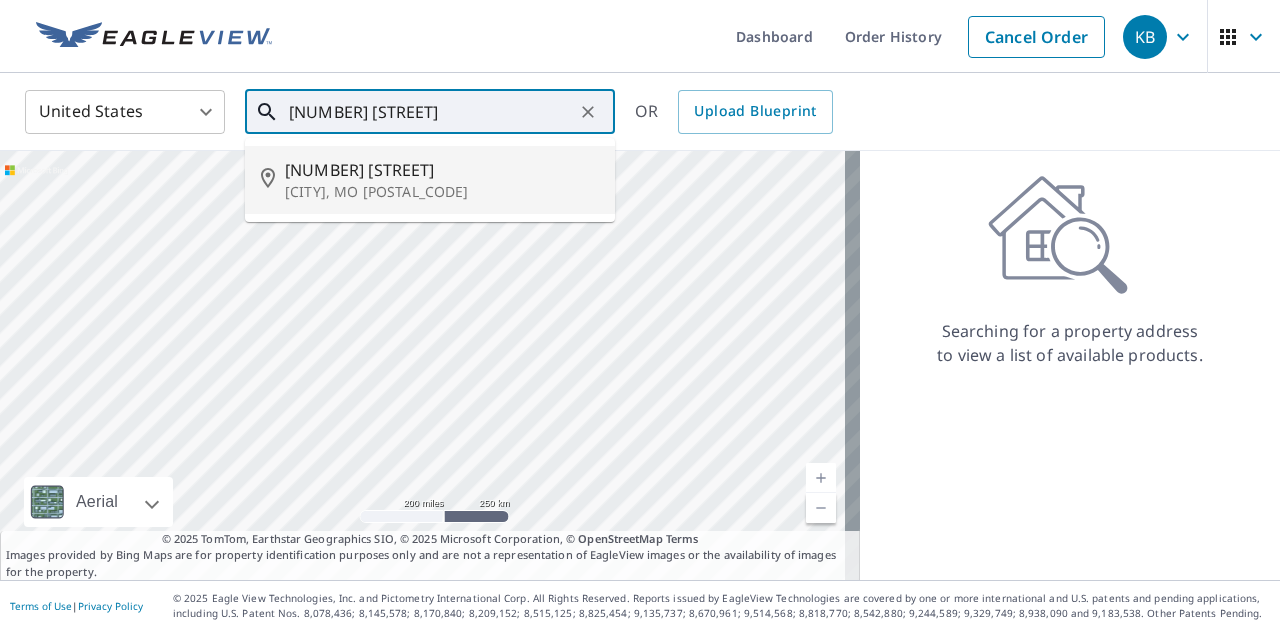 click on "[NUMBER] [STREET]" at bounding box center [442, 170] 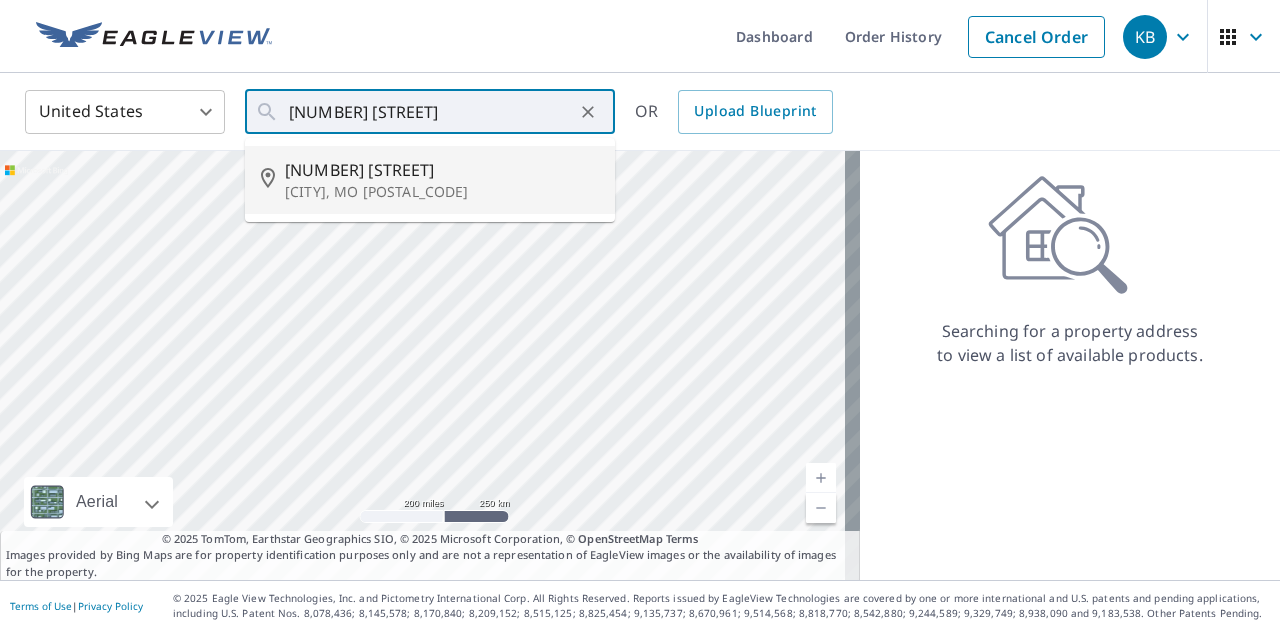 type on "[NUMBER] [STREET], [CITY] [STATE] [POSTAL_CODE]" 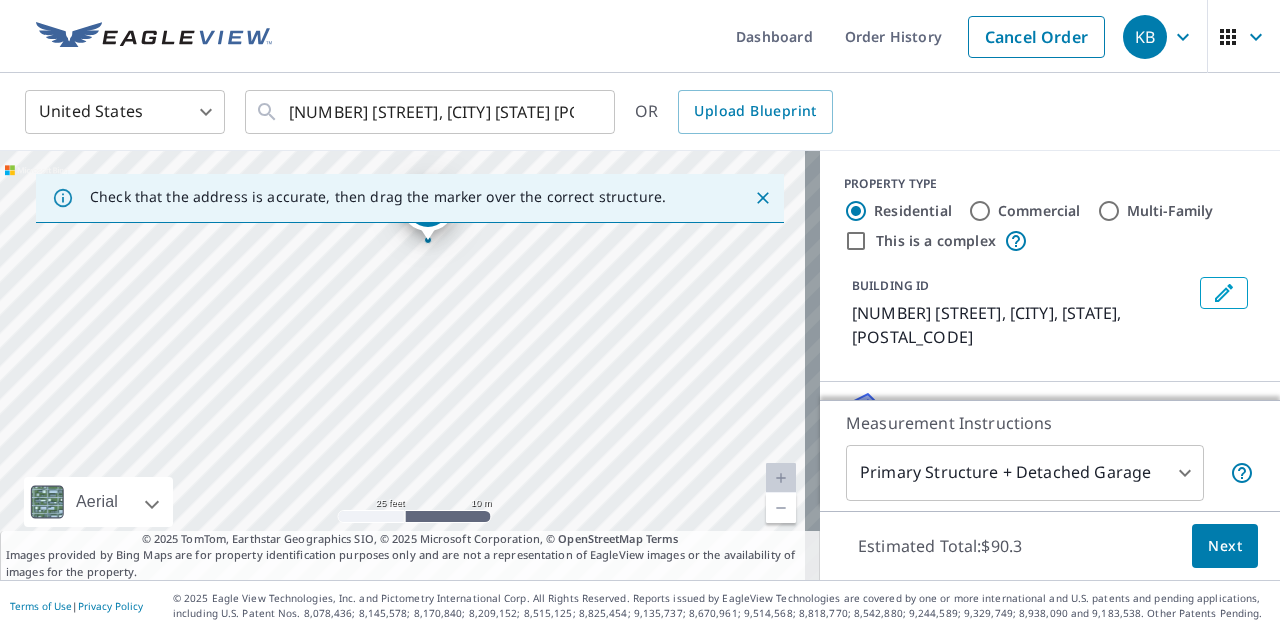 drag, startPoint x: 329, startPoint y: 348, endPoint x: 338, endPoint y: 193, distance: 155.26108 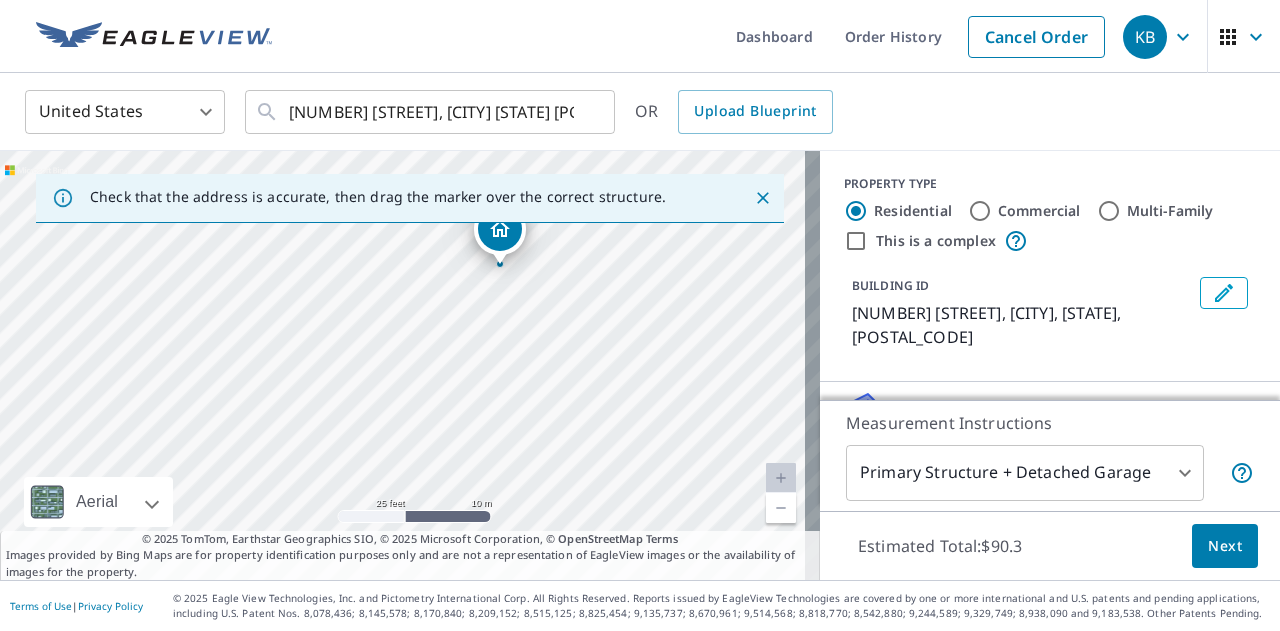 click on "[NUMBER] [STREET], [CITY] [STATE] [POSTAL_CODE]" at bounding box center [410, 365] 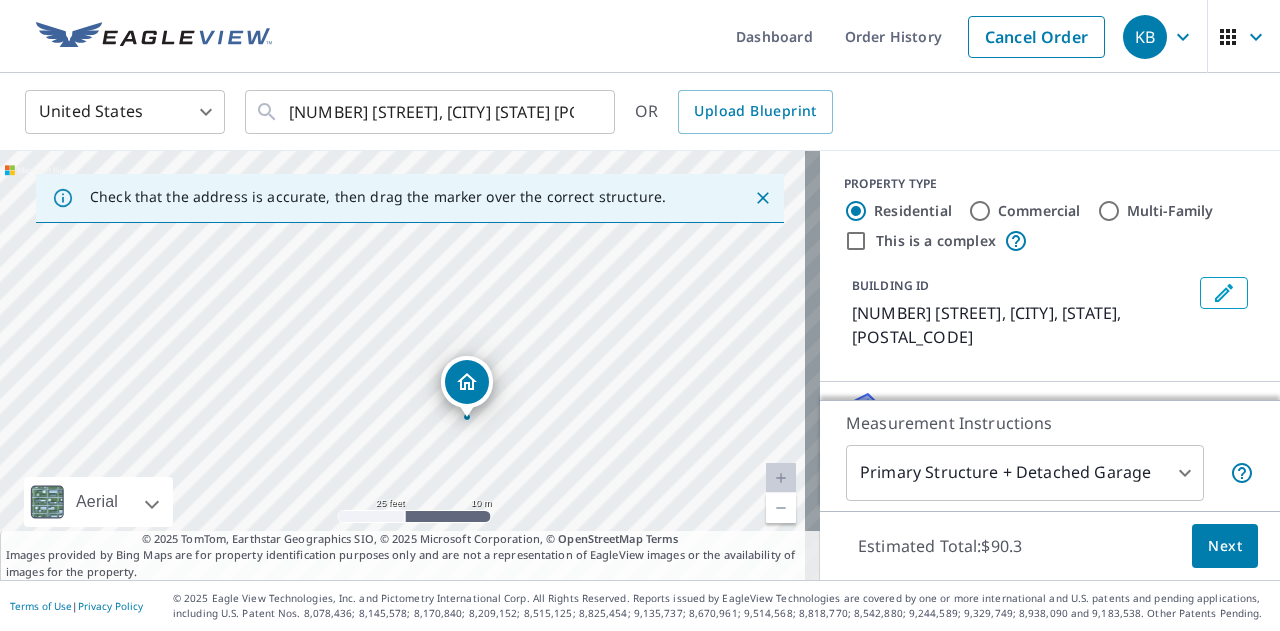 drag, startPoint x: 496, startPoint y: 265, endPoint x: 463, endPoint y: 419, distance: 157.49603 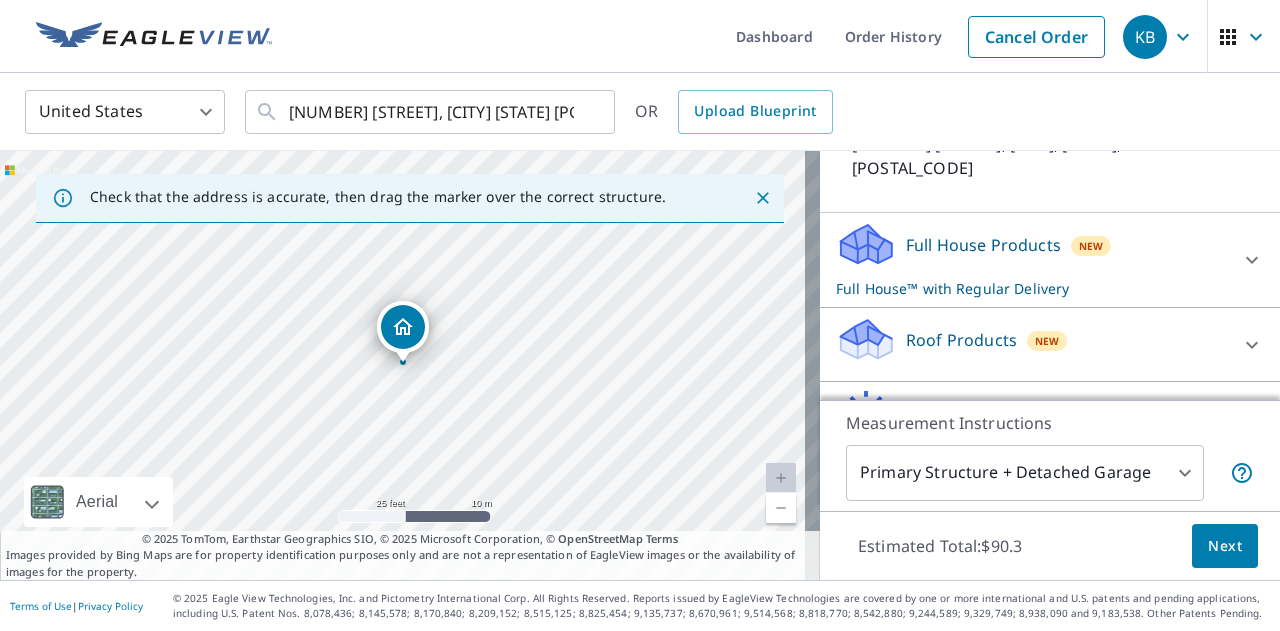 scroll, scrollTop: 202, scrollLeft: 0, axis: vertical 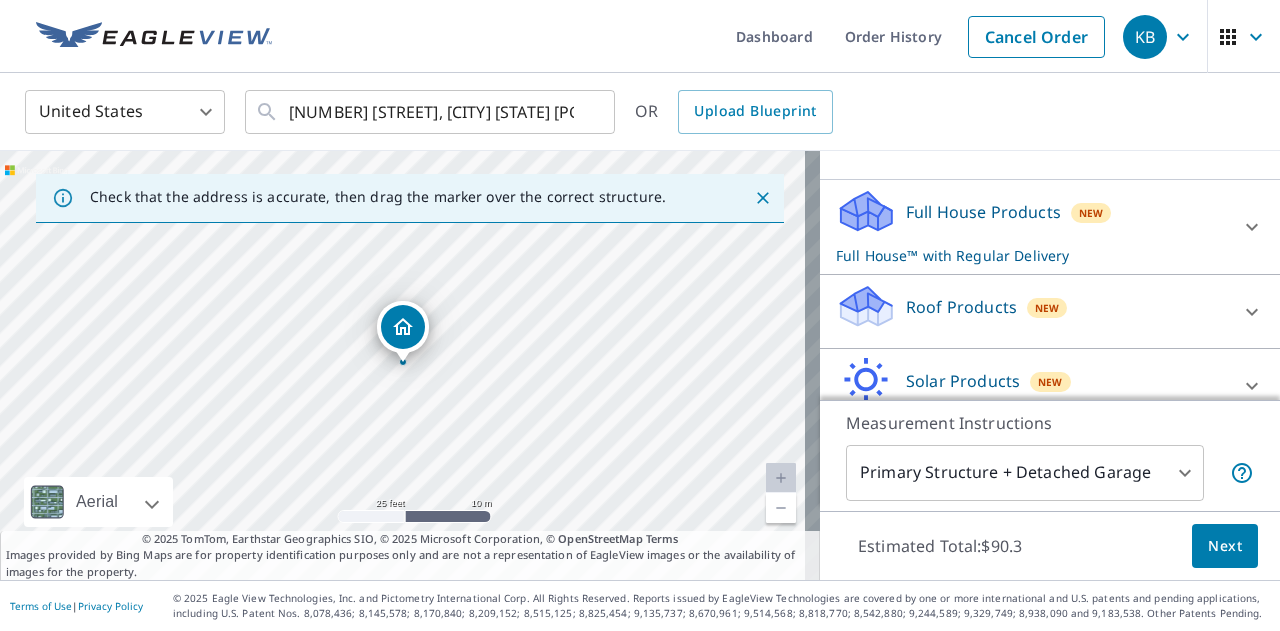 click on "Roof Products" at bounding box center (961, 307) 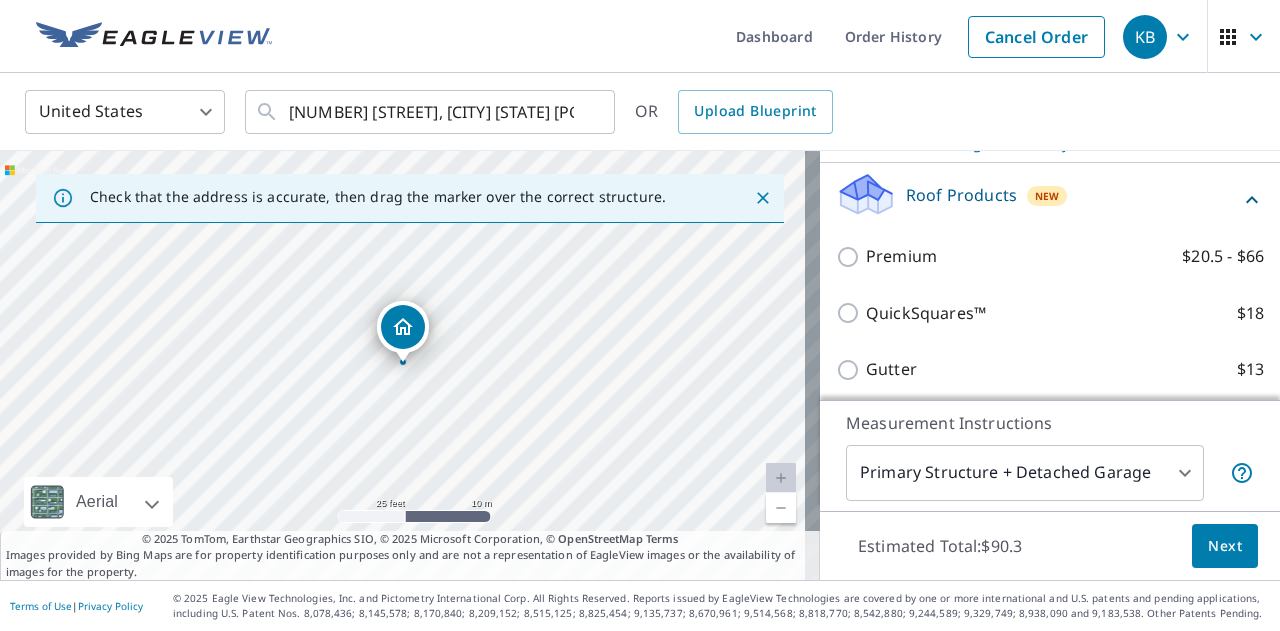 scroll, scrollTop: 314, scrollLeft: 0, axis: vertical 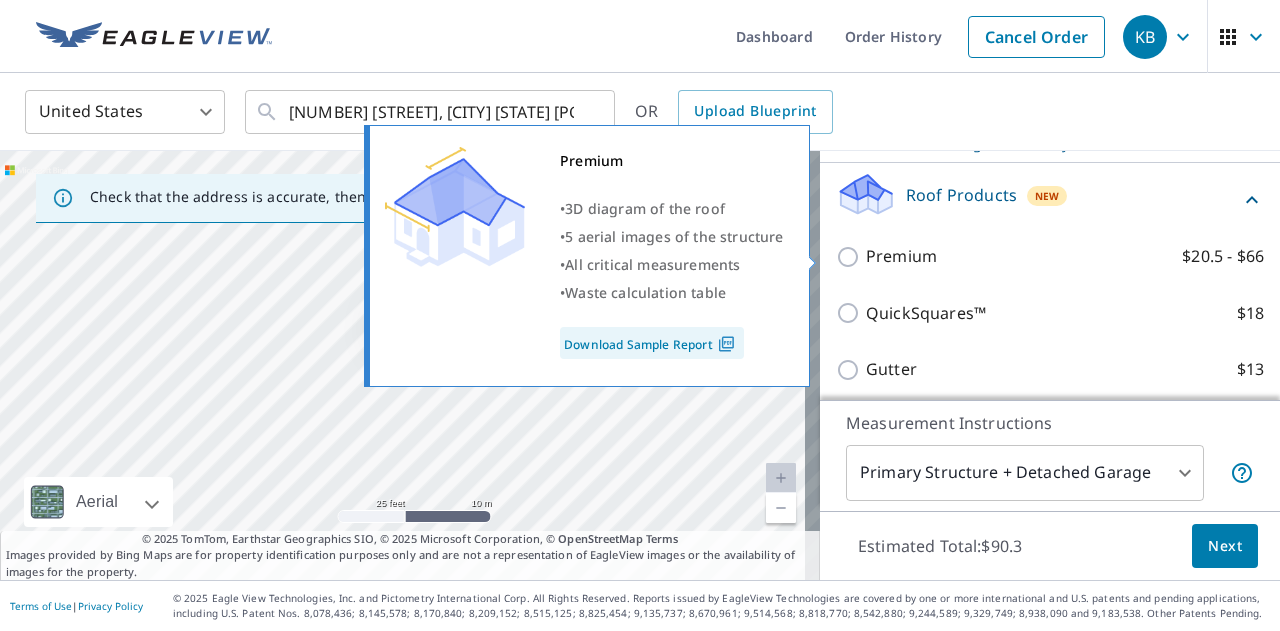 click on "Premium" at bounding box center (901, 256) 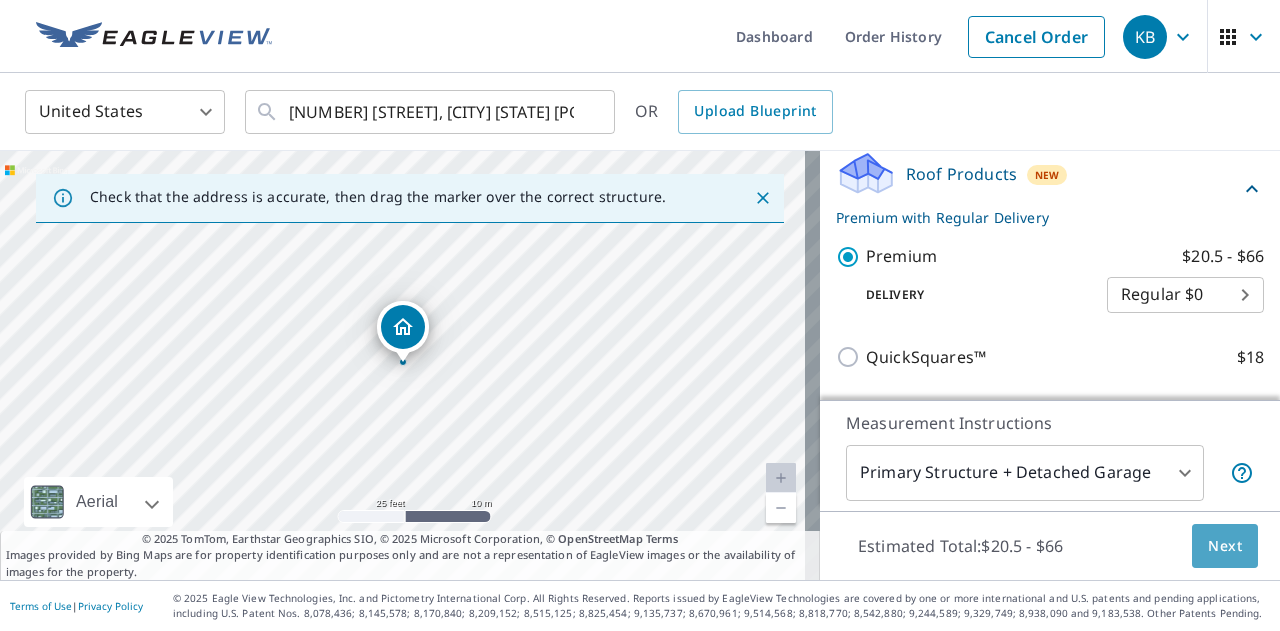 click on "Next" at bounding box center (1225, 546) 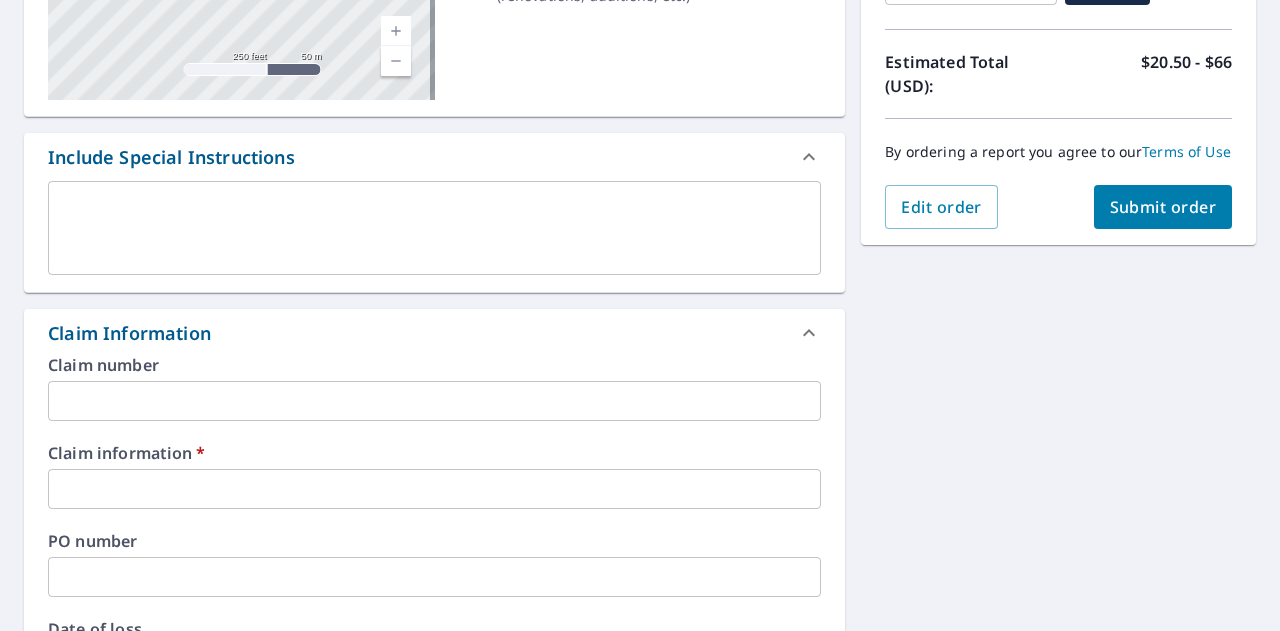 scroll, scrollTop: 418, scrollLeft: 0, axis: vertical 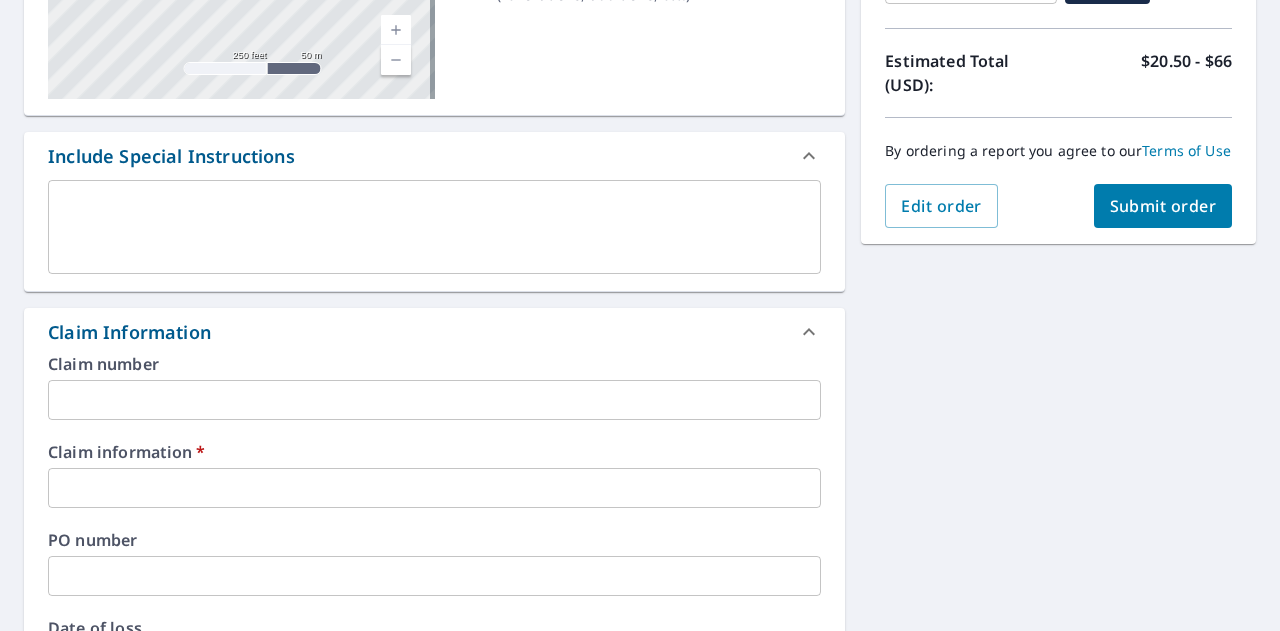 click at bounding box center (434, 488) 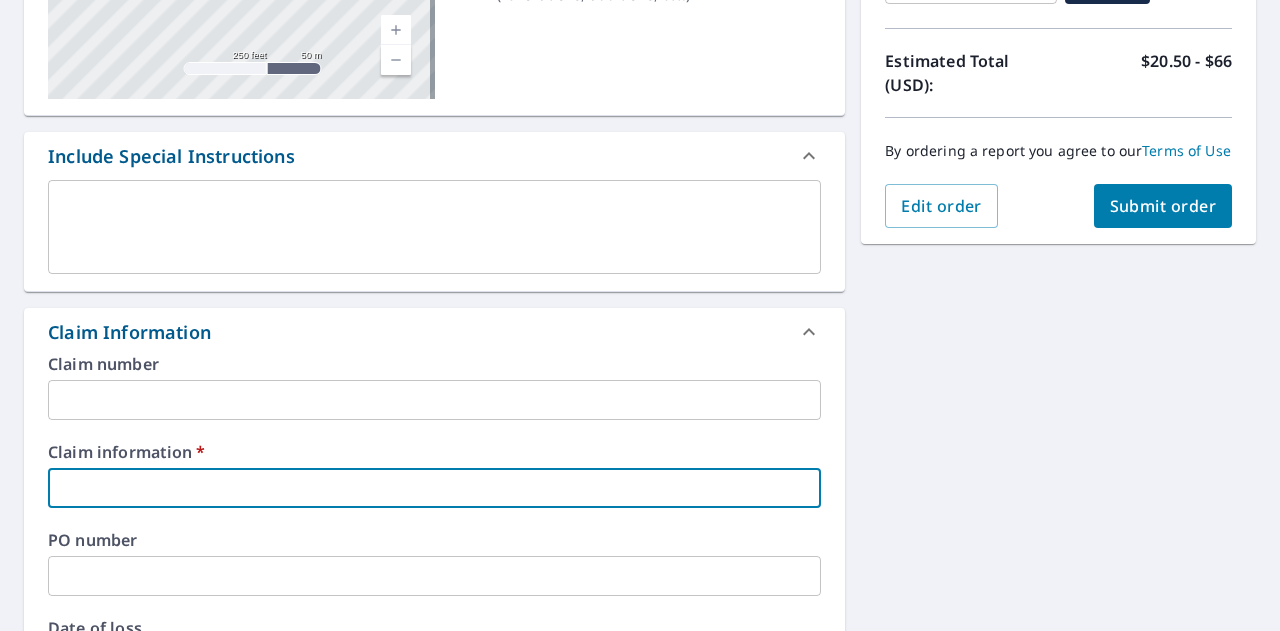type on "3" 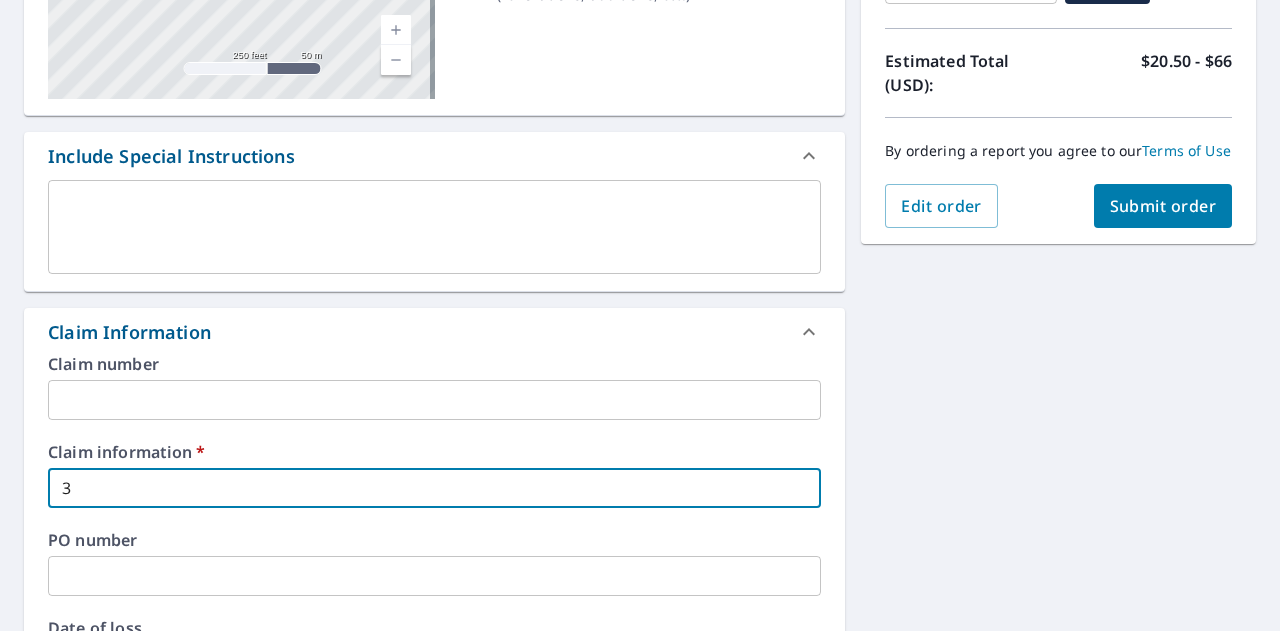 type on "31" 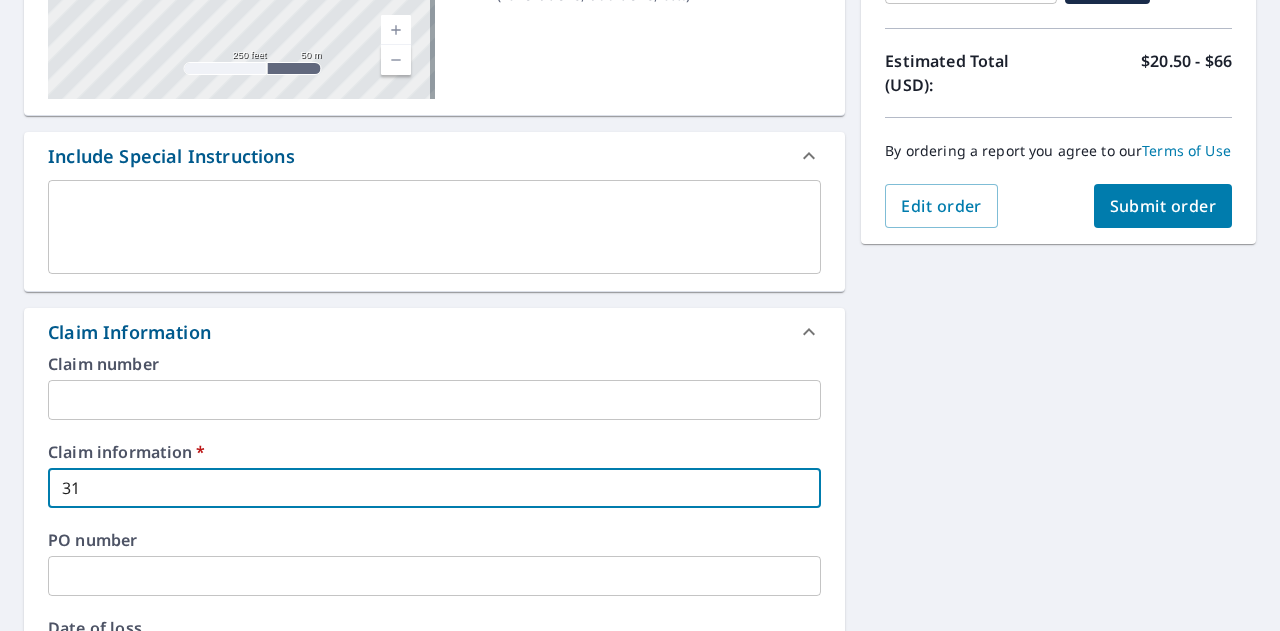 type on "317" 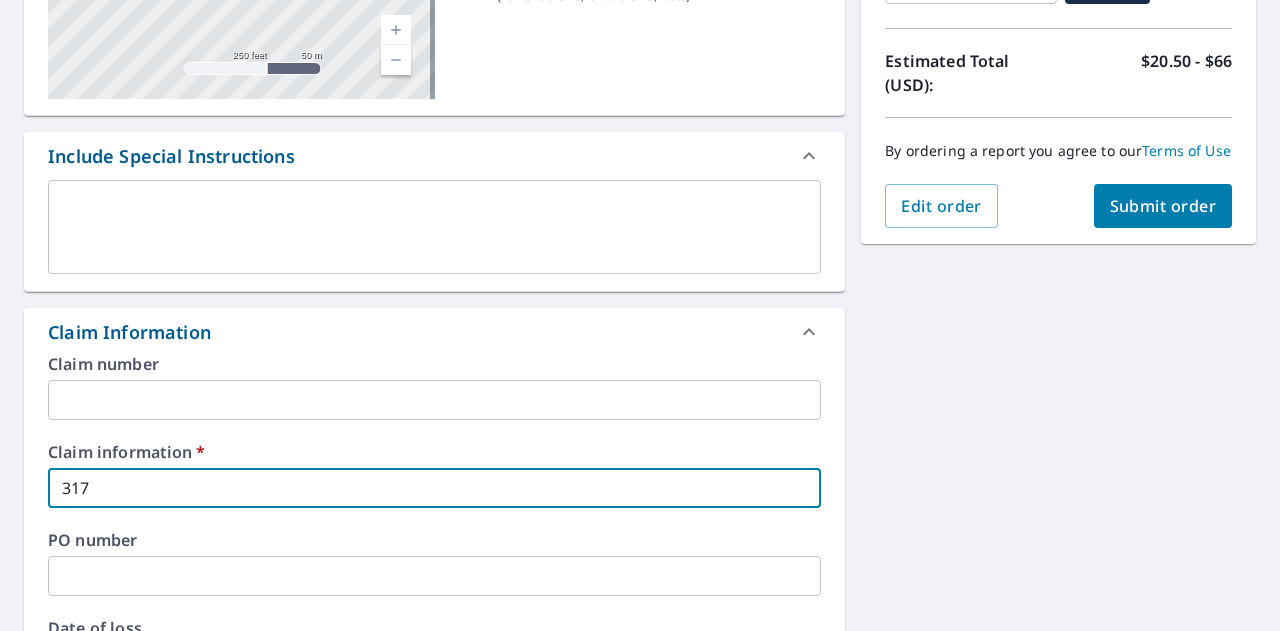 type on "31" 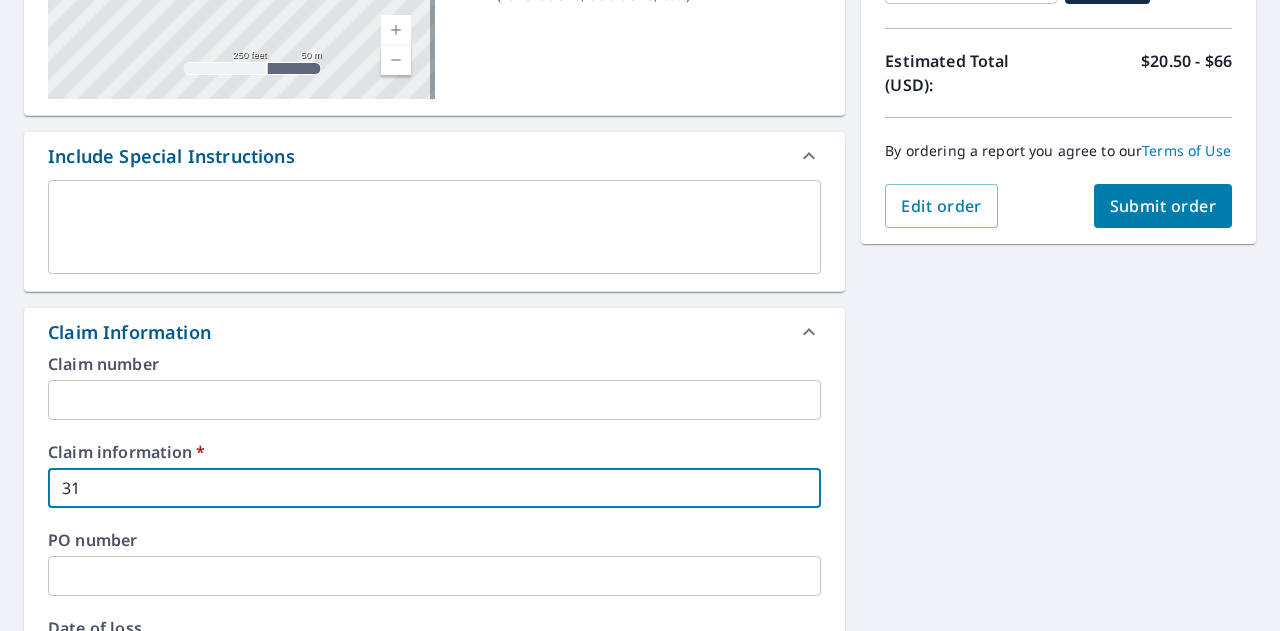 type on "3" 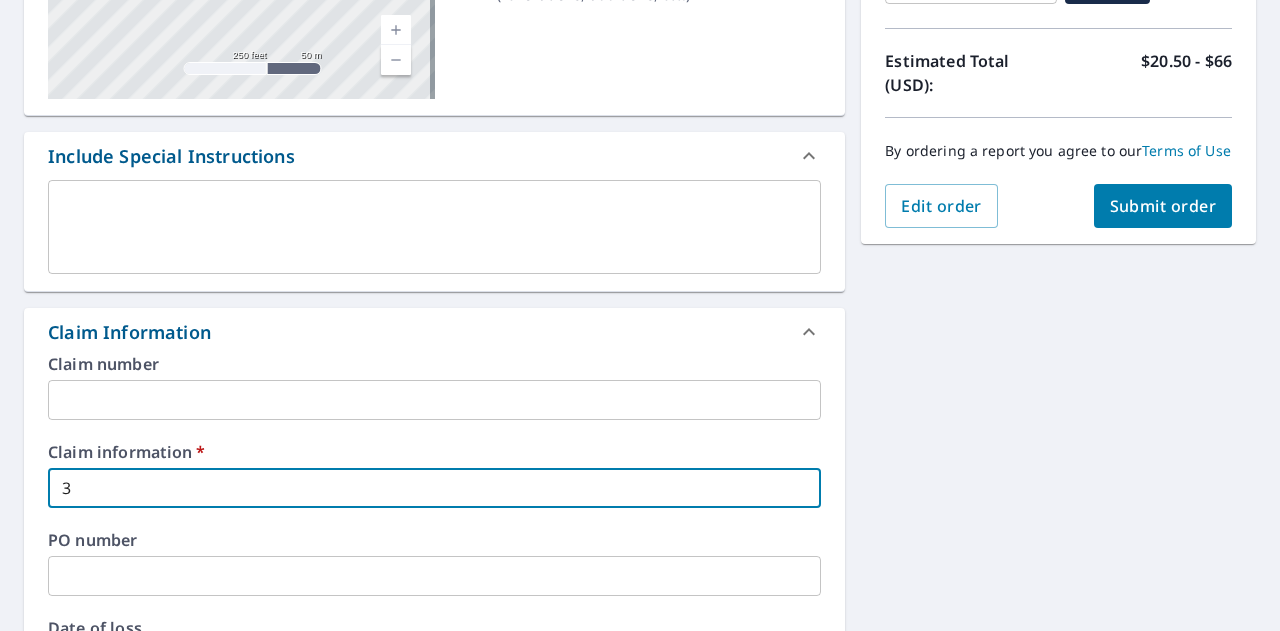 type 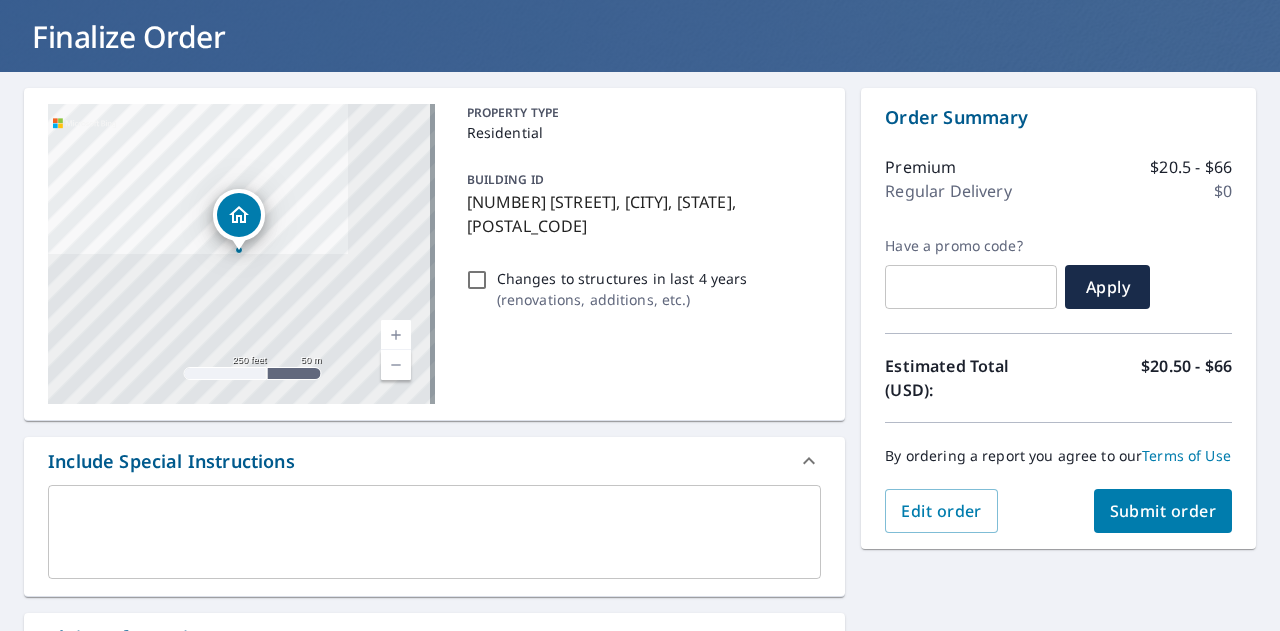 scroll, scrollTop: 111, scrollLeft: 0, axis: vertical 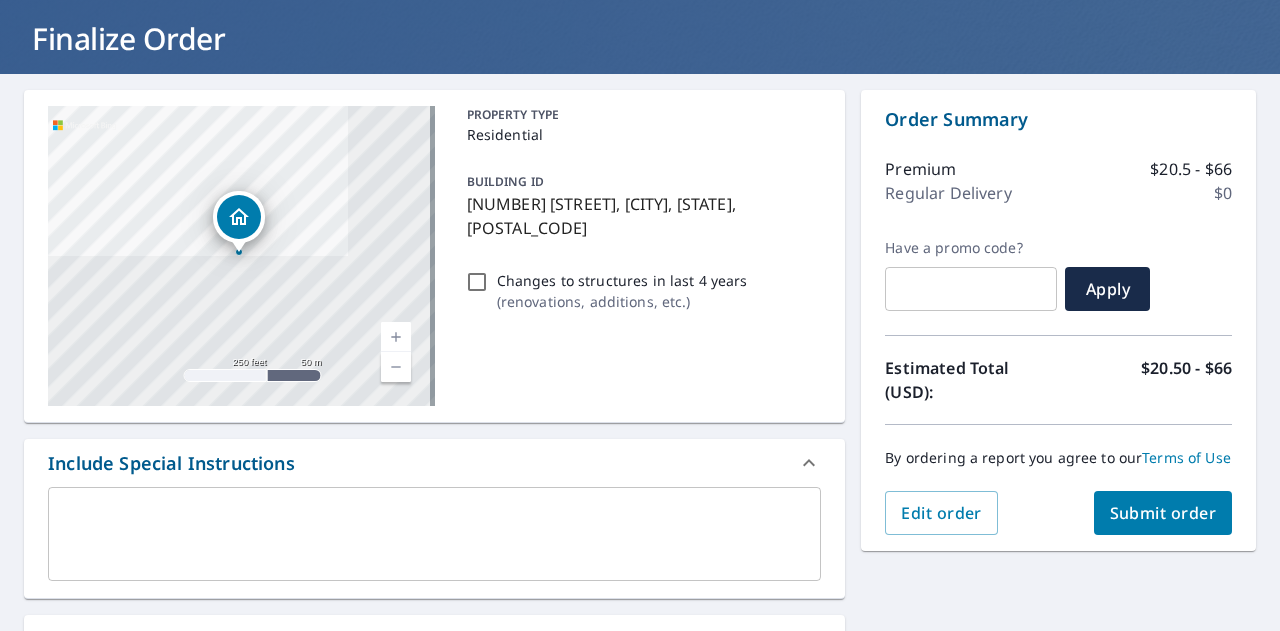 click at bounding box center (434, 534) 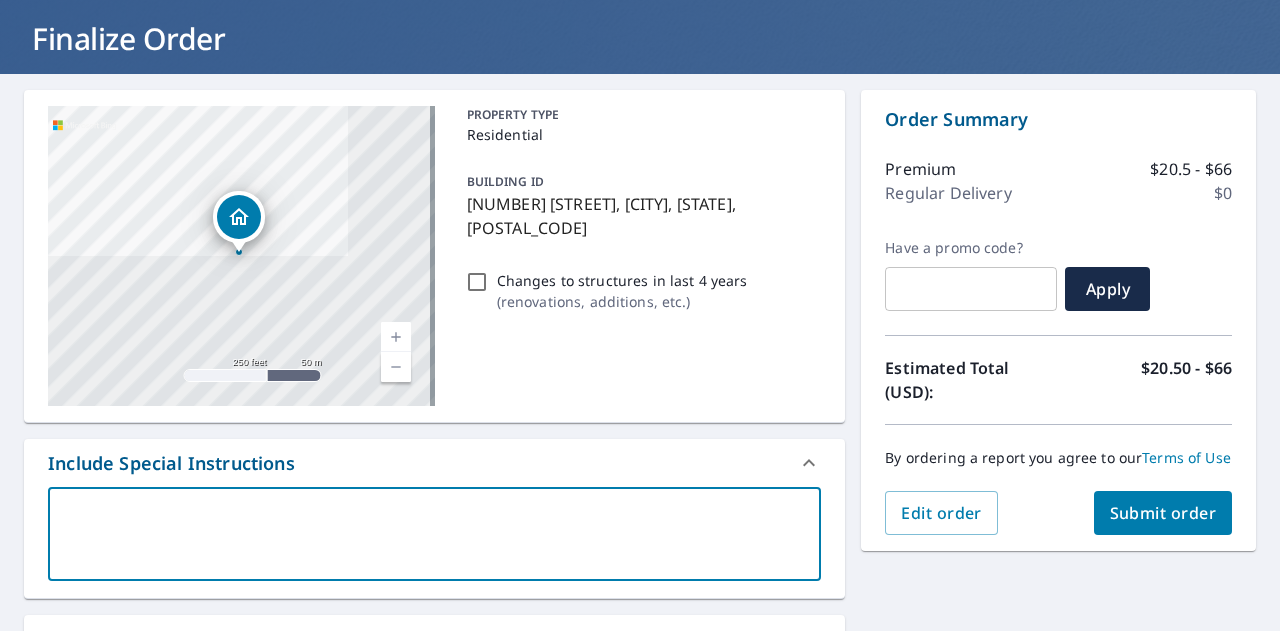 type on "N" 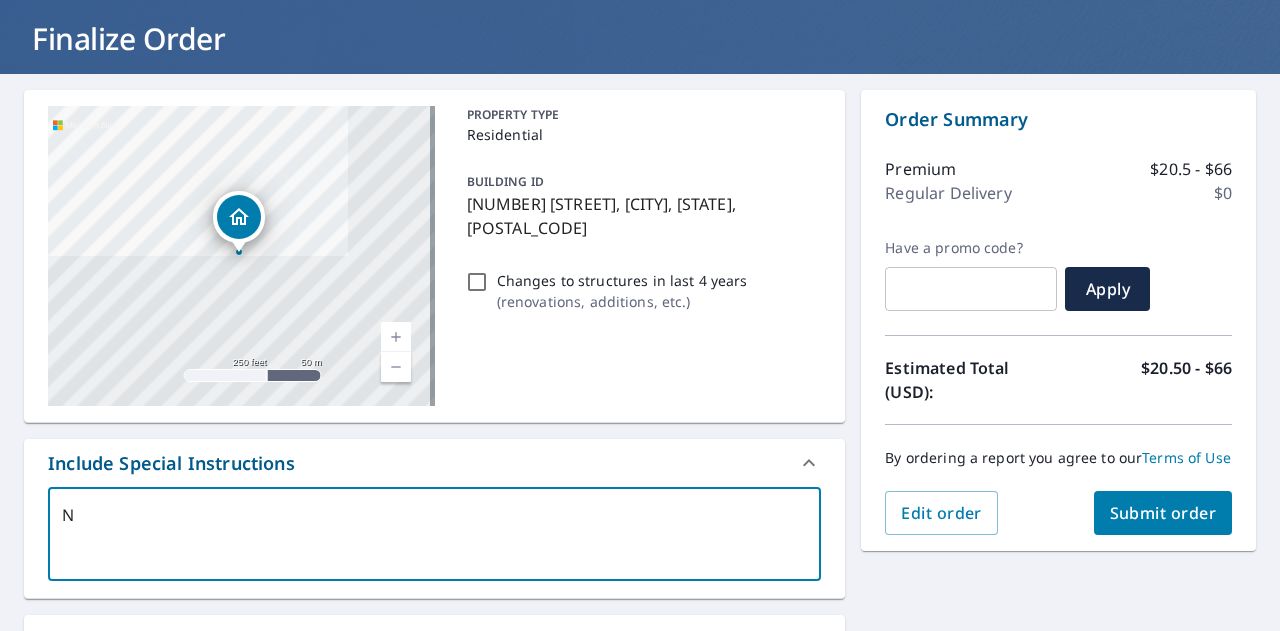 type on "Ne" 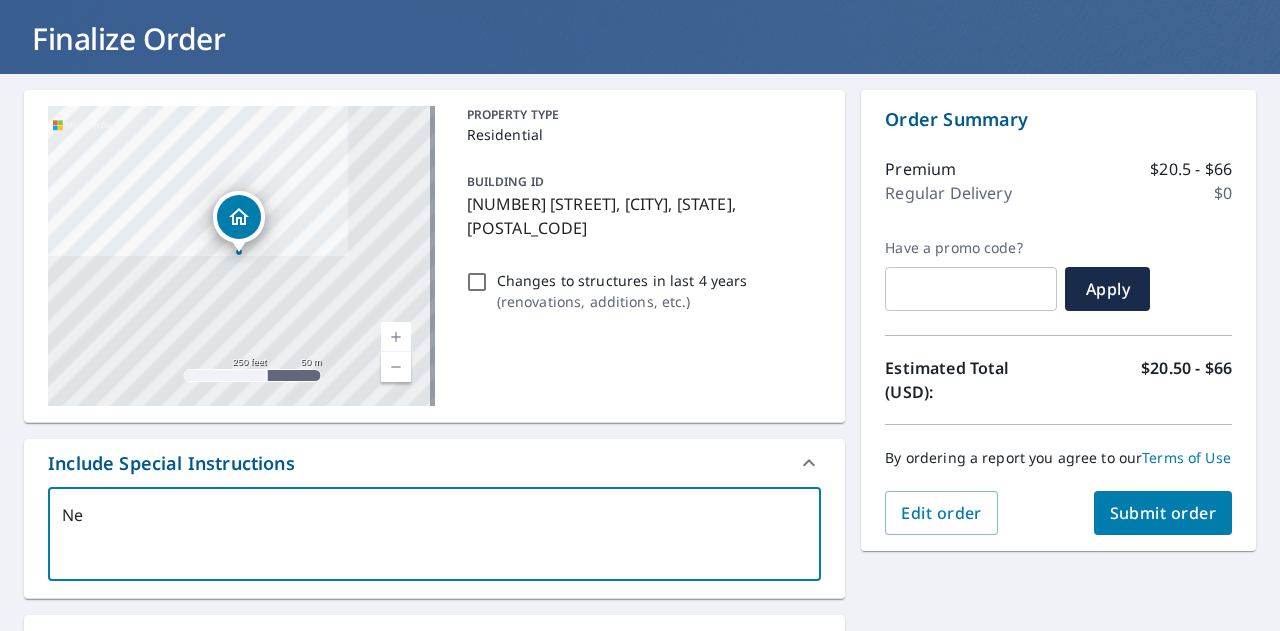 type on "Nee" 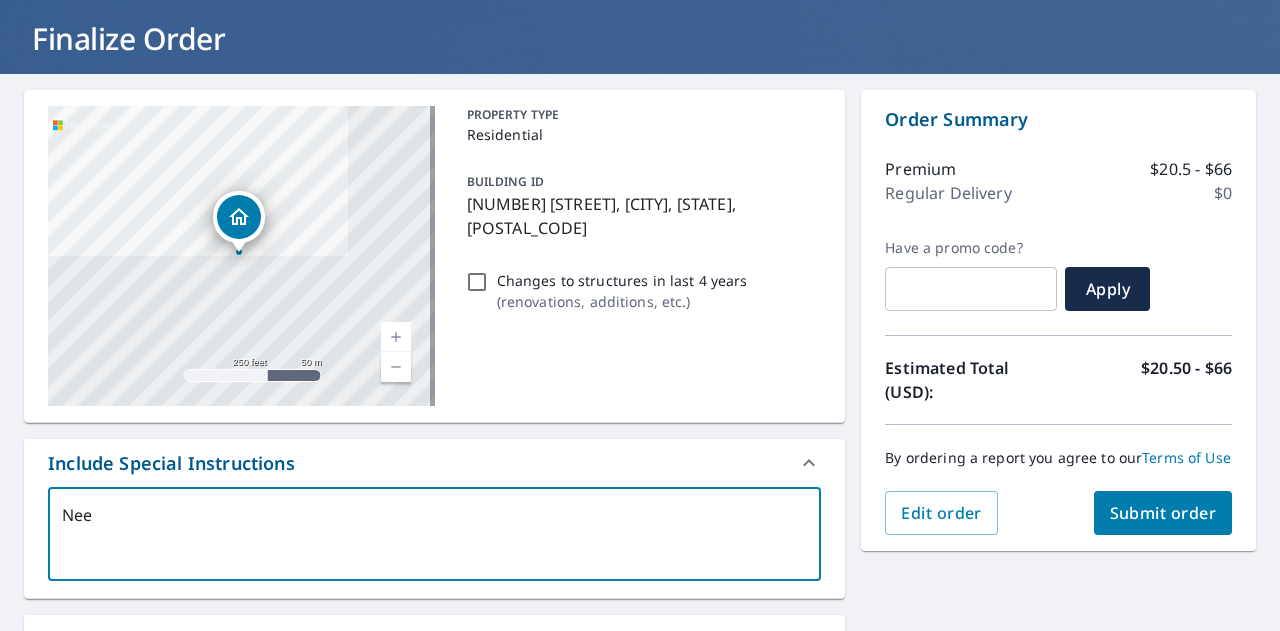 type on "Need" 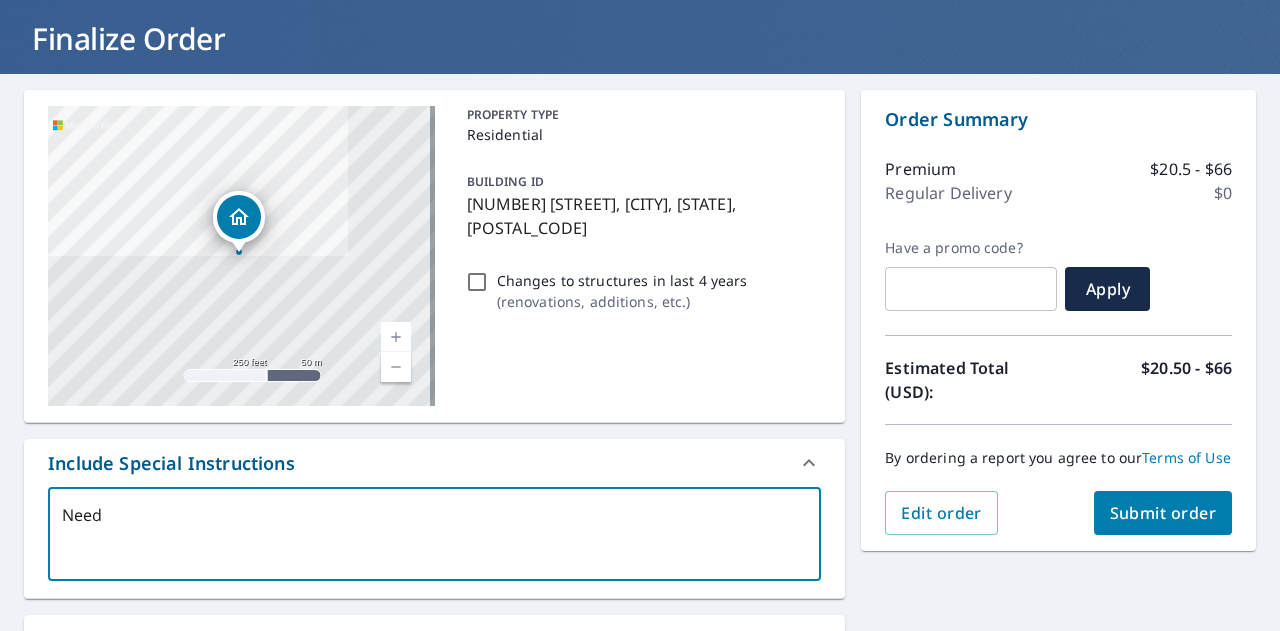 type on "Need" 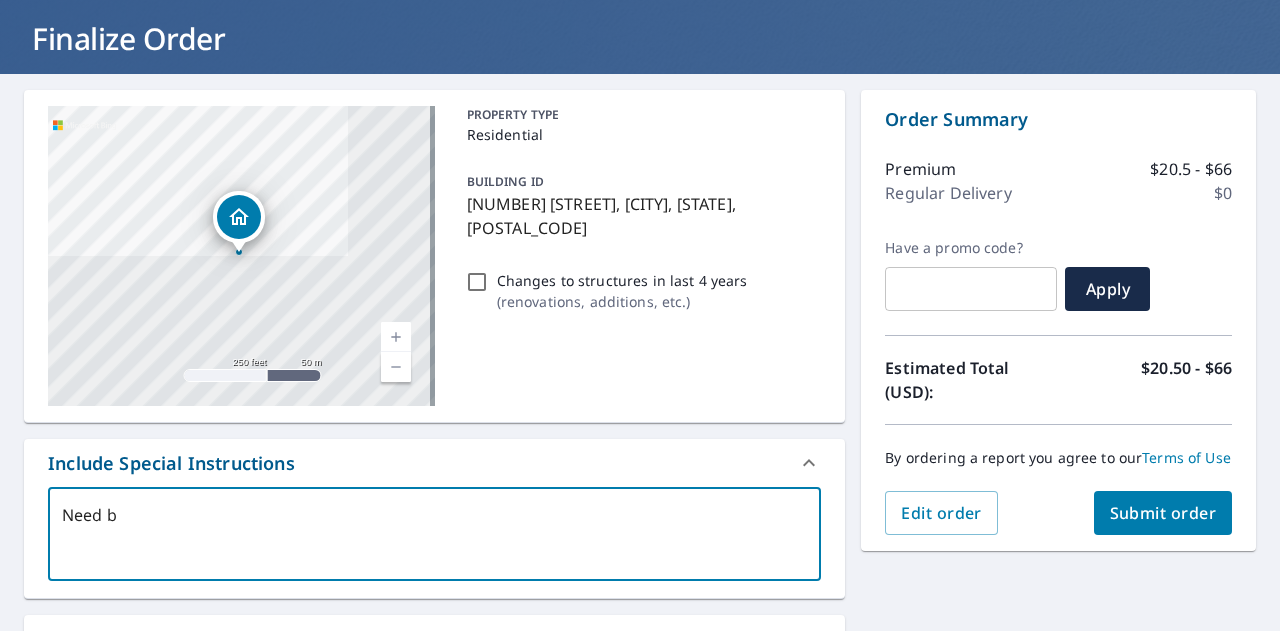 type on "Need bo" 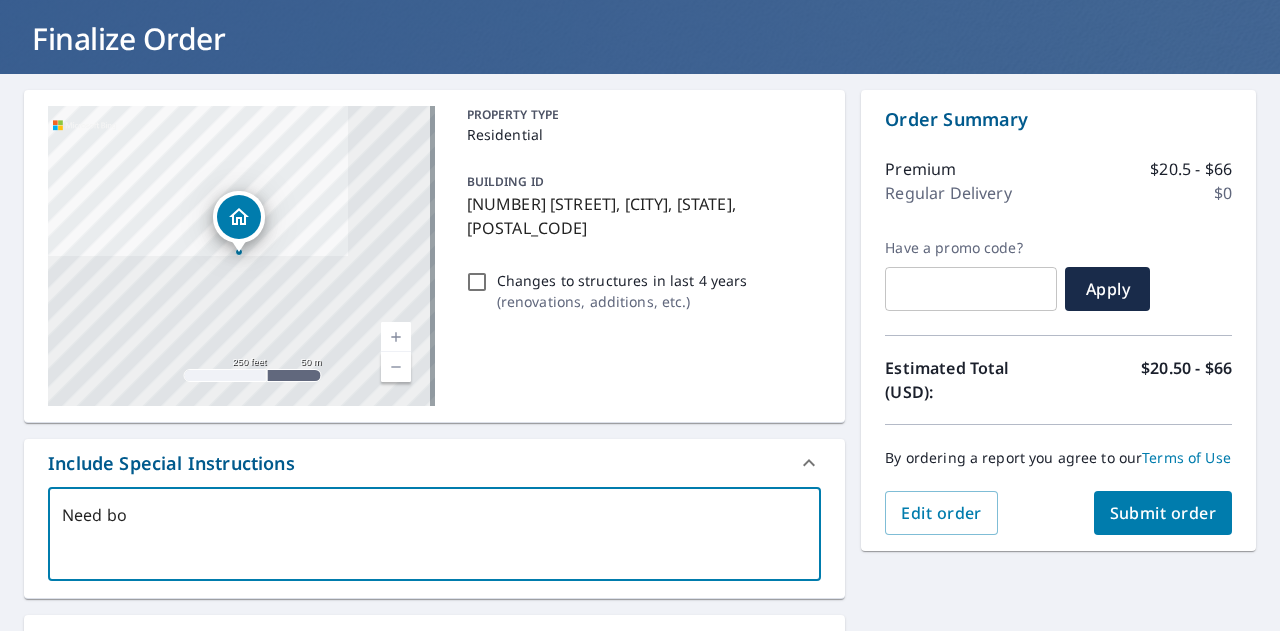 type on "Need bot" 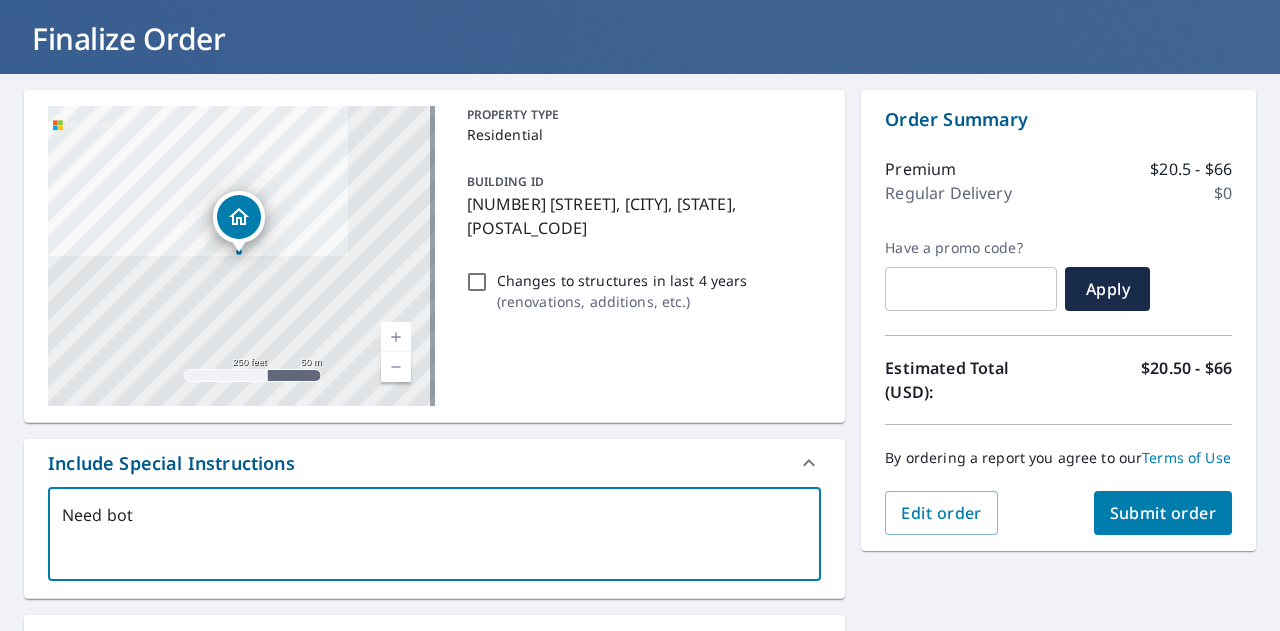 type on "Need both" 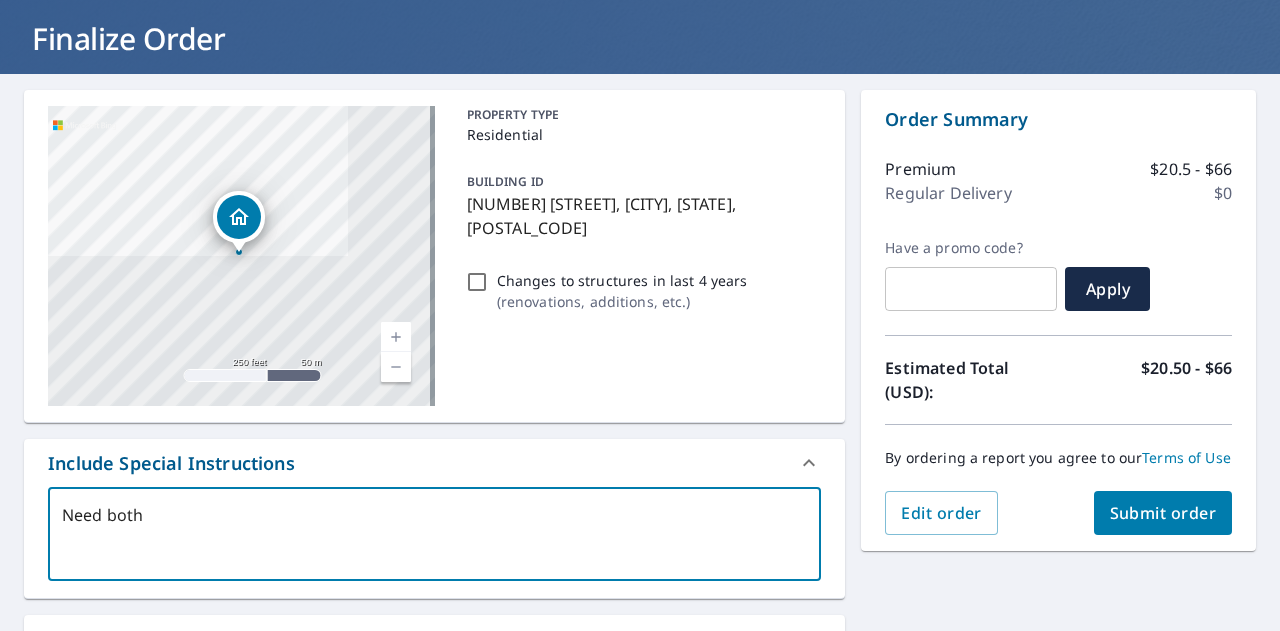 type on "Need both" 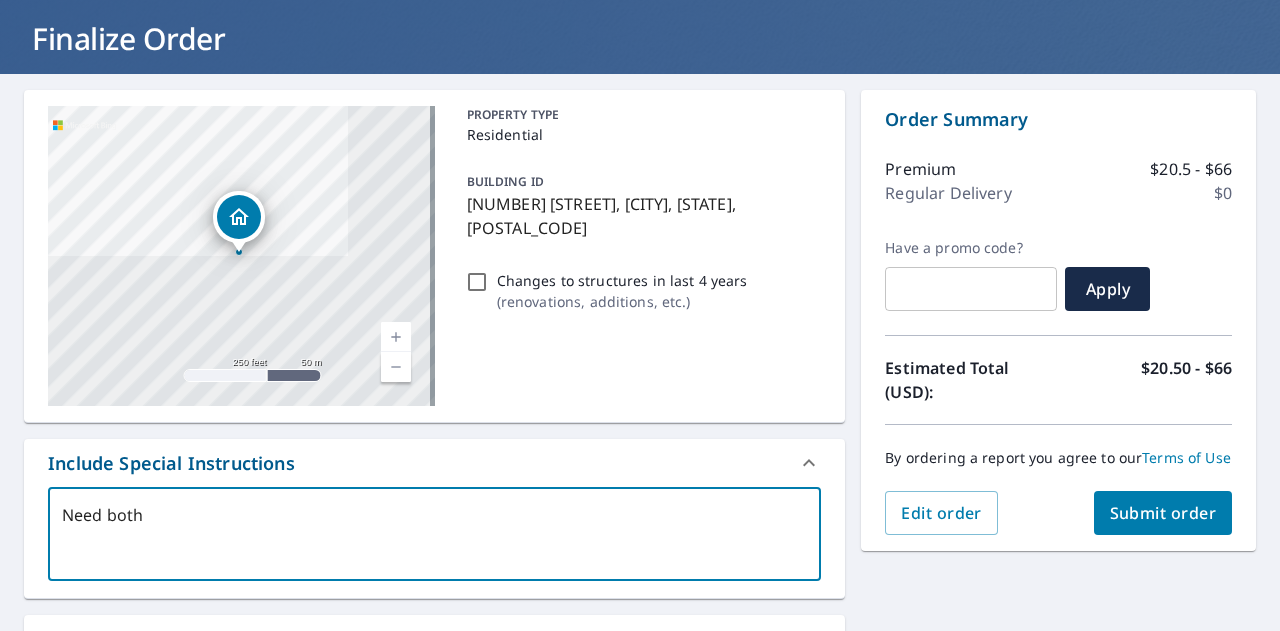 type on "Need both m" 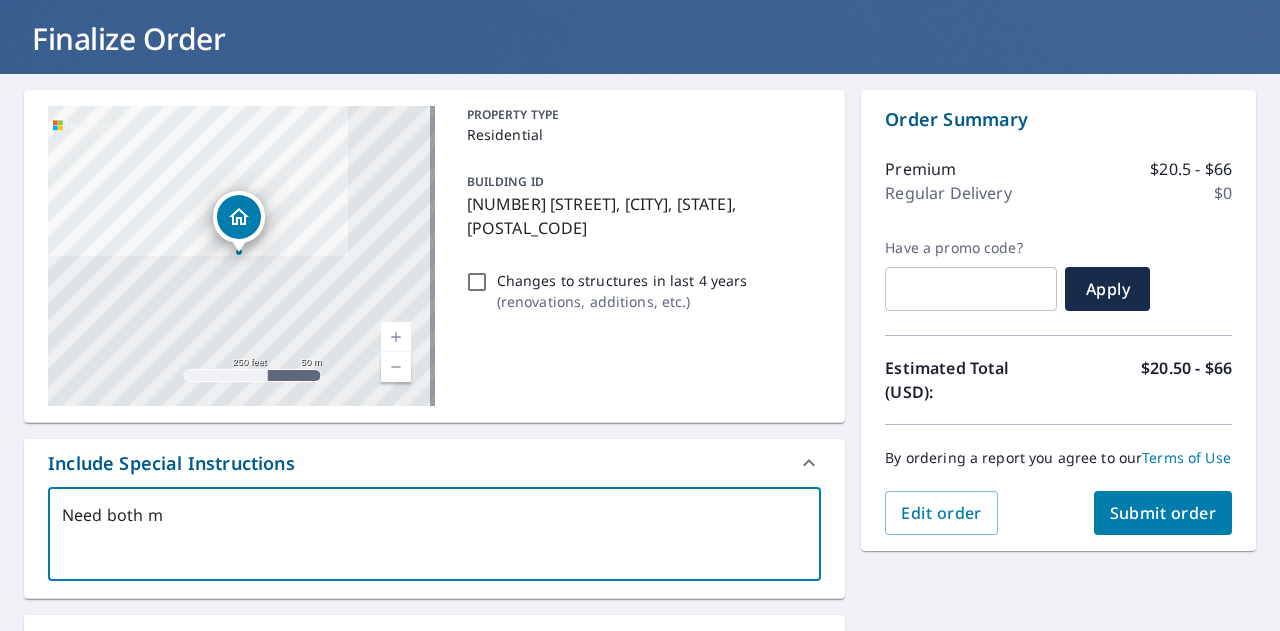 type on "Need both ma" 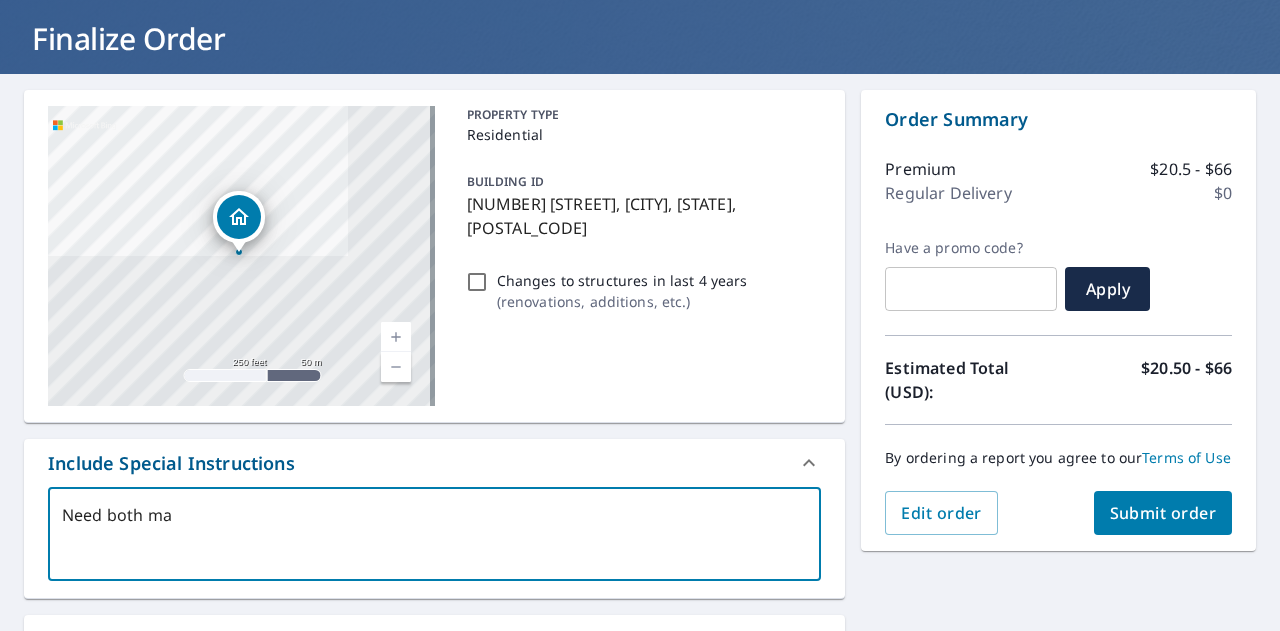 type on "Need both mai" 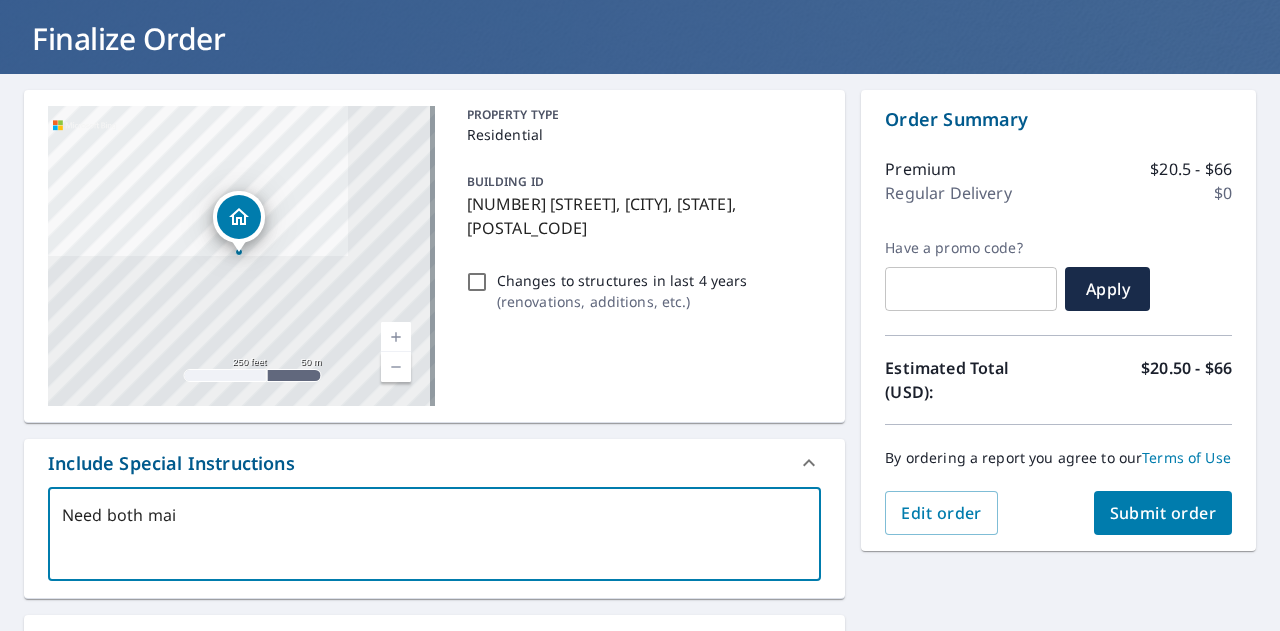 type on "x" 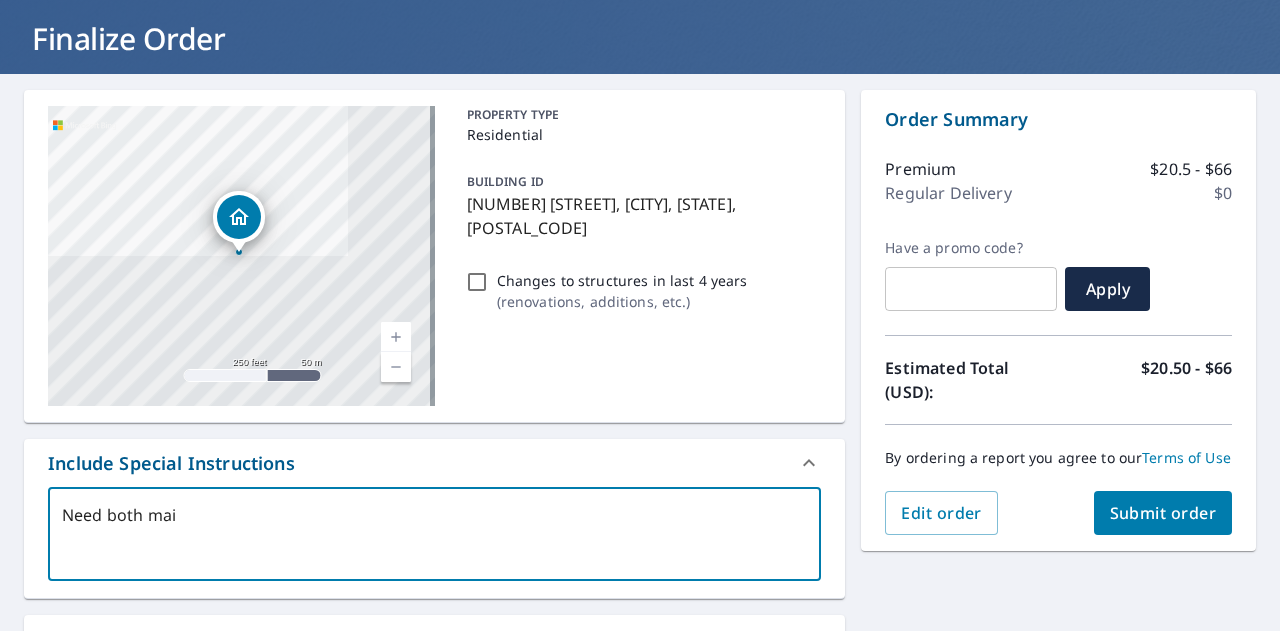 type on "Need both main" 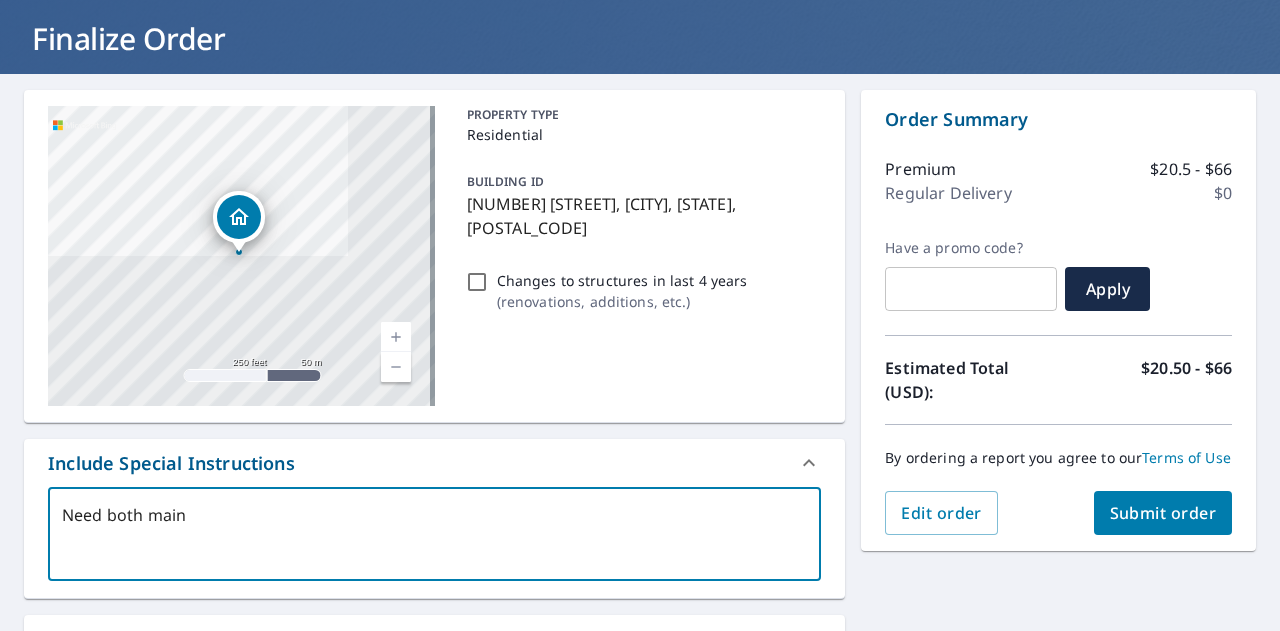 type on "Need both main" 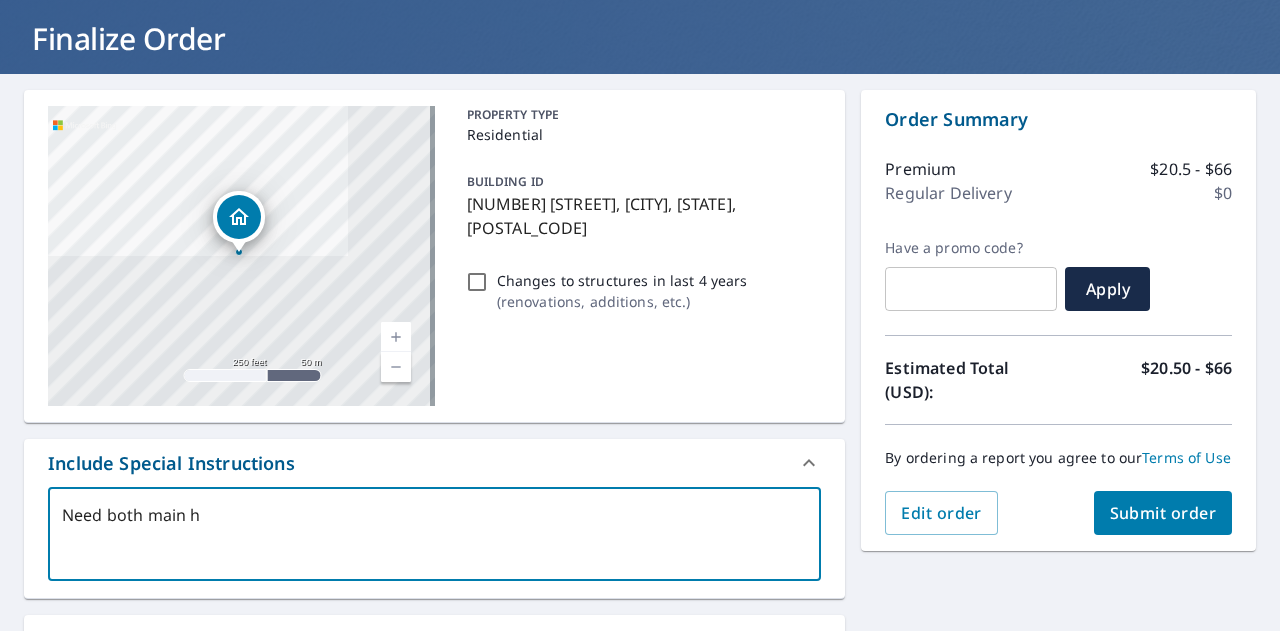 type on "Need both main ho" 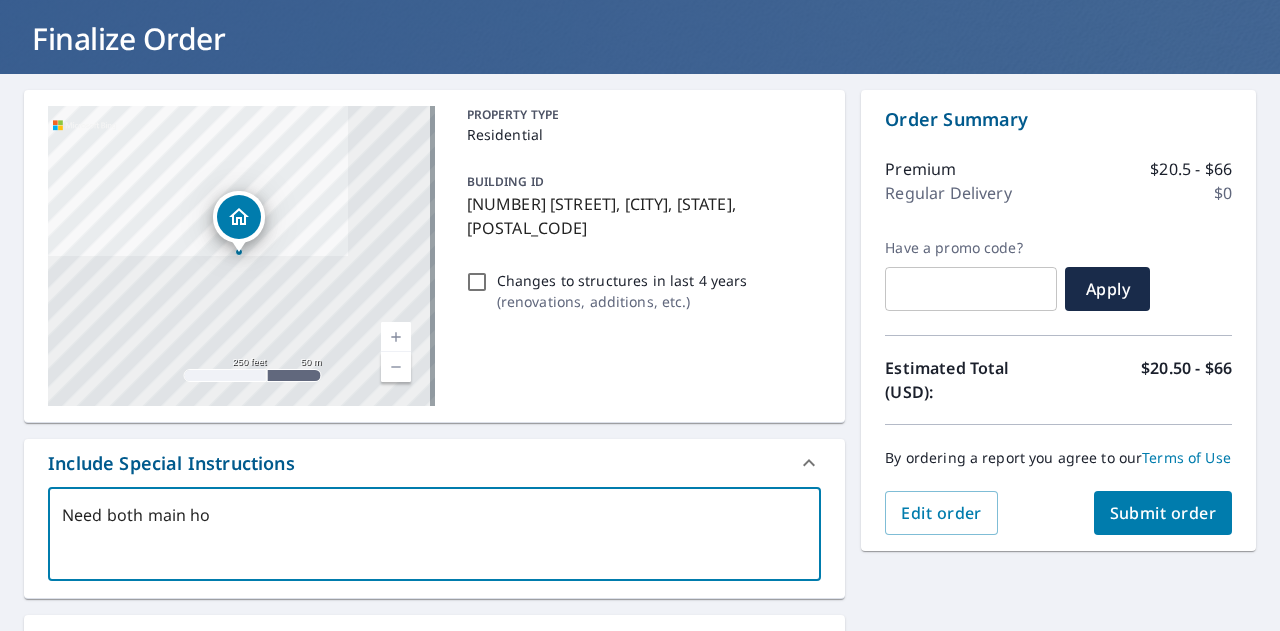type on "Need both main hou" 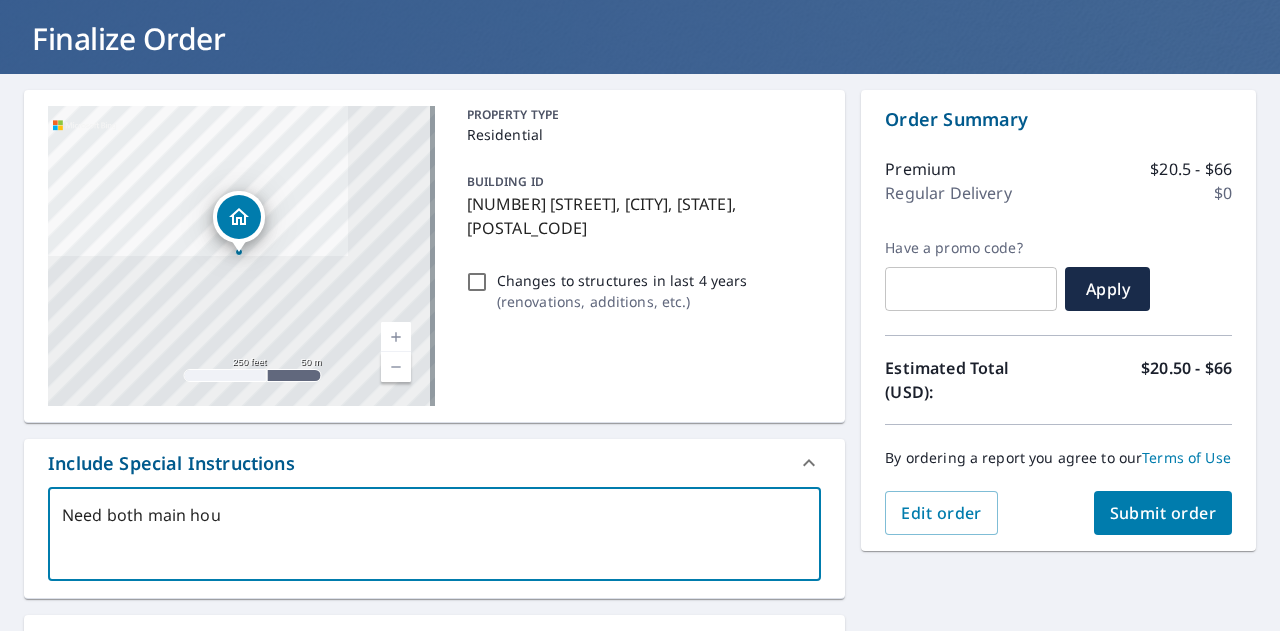 type on "Need both main hous" 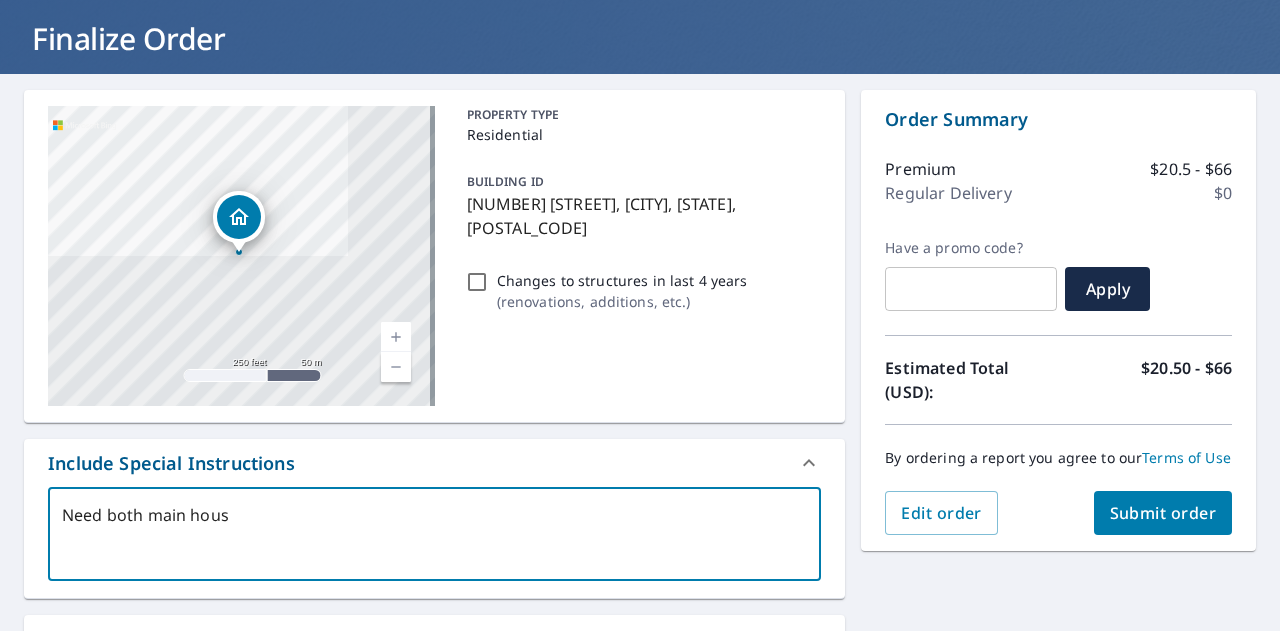 type on "x" 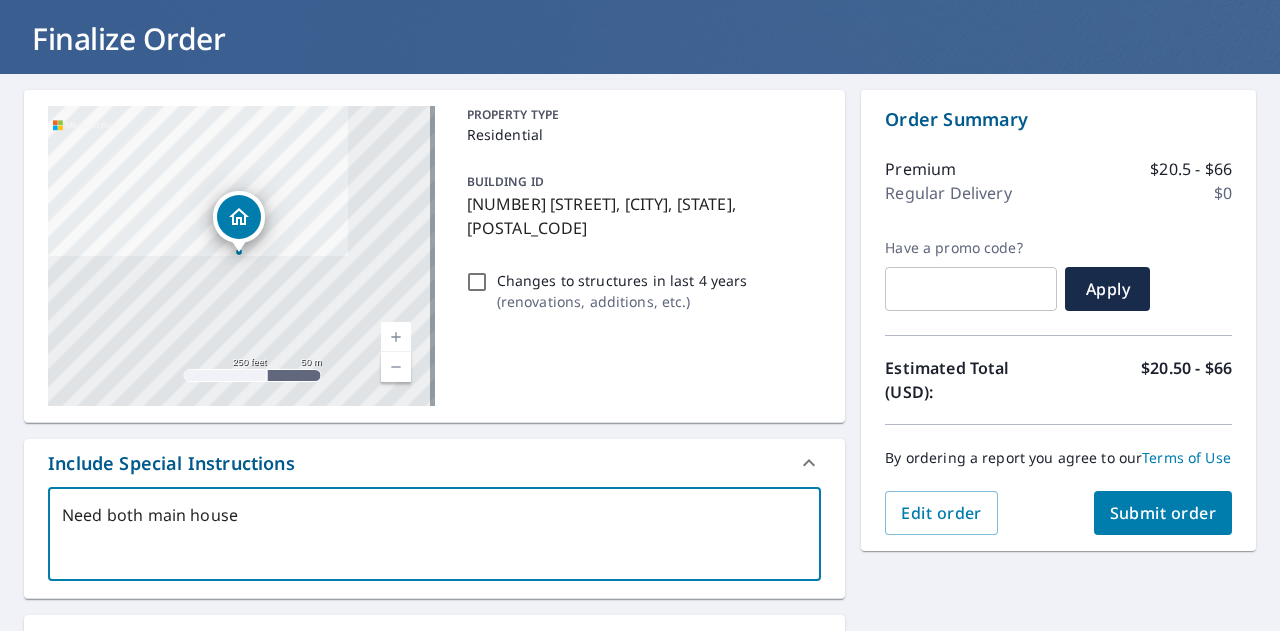 type on "Need both main house" 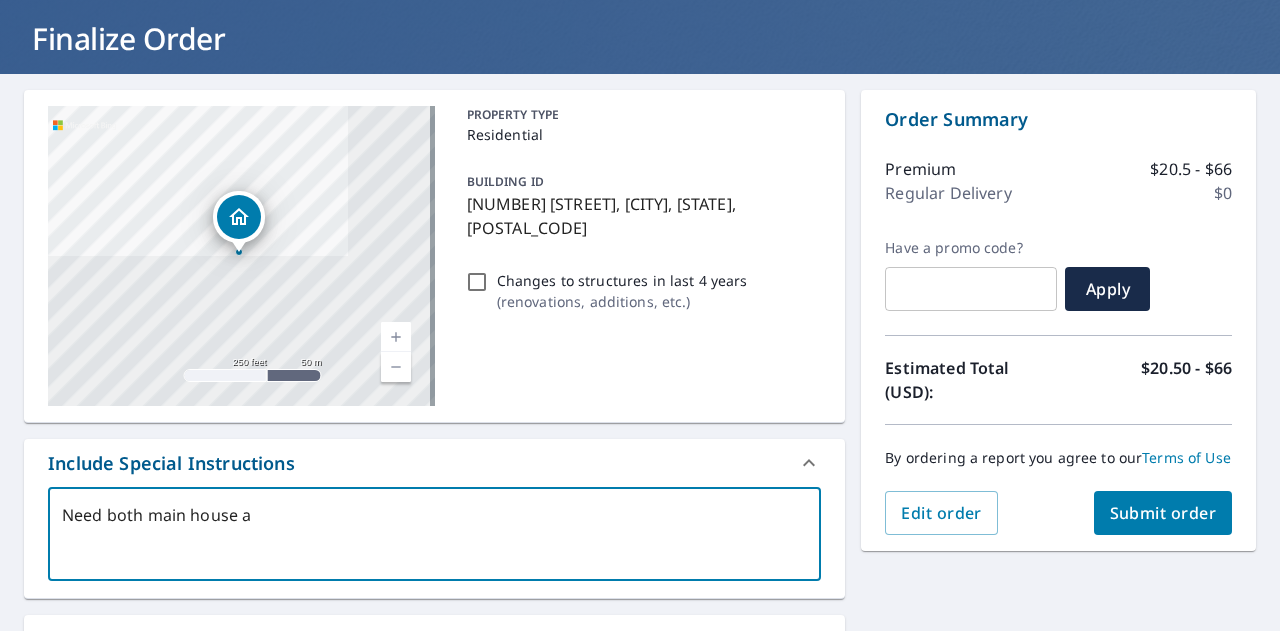 type on "Need both main house an" 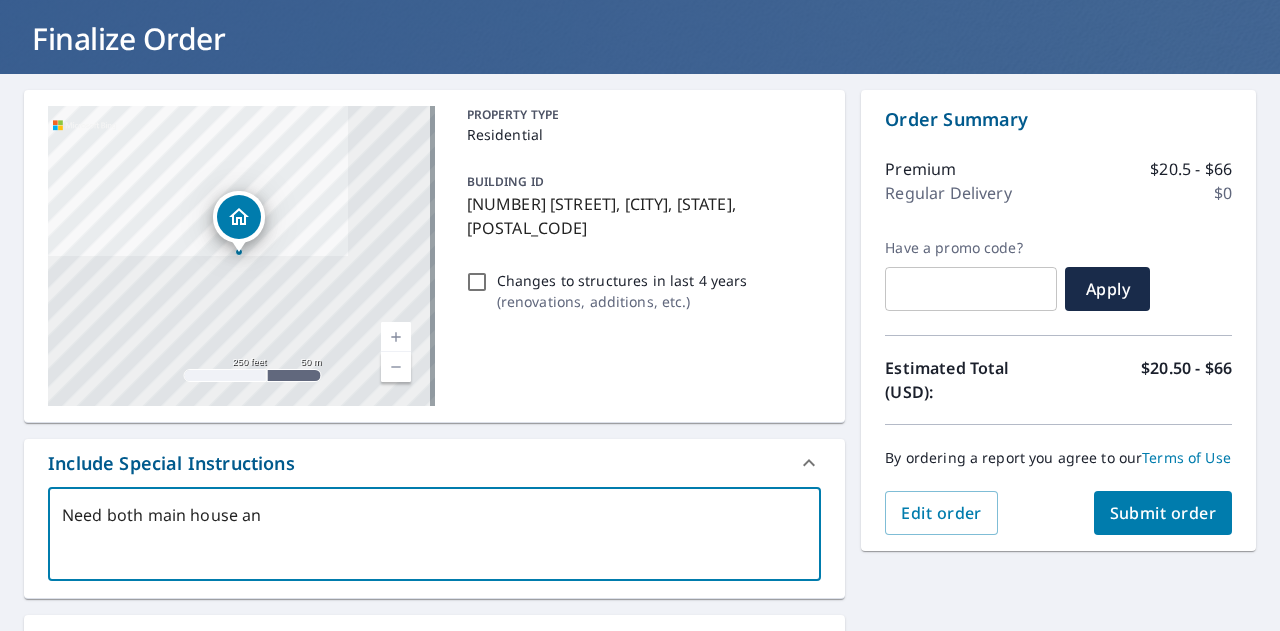 type on "x" 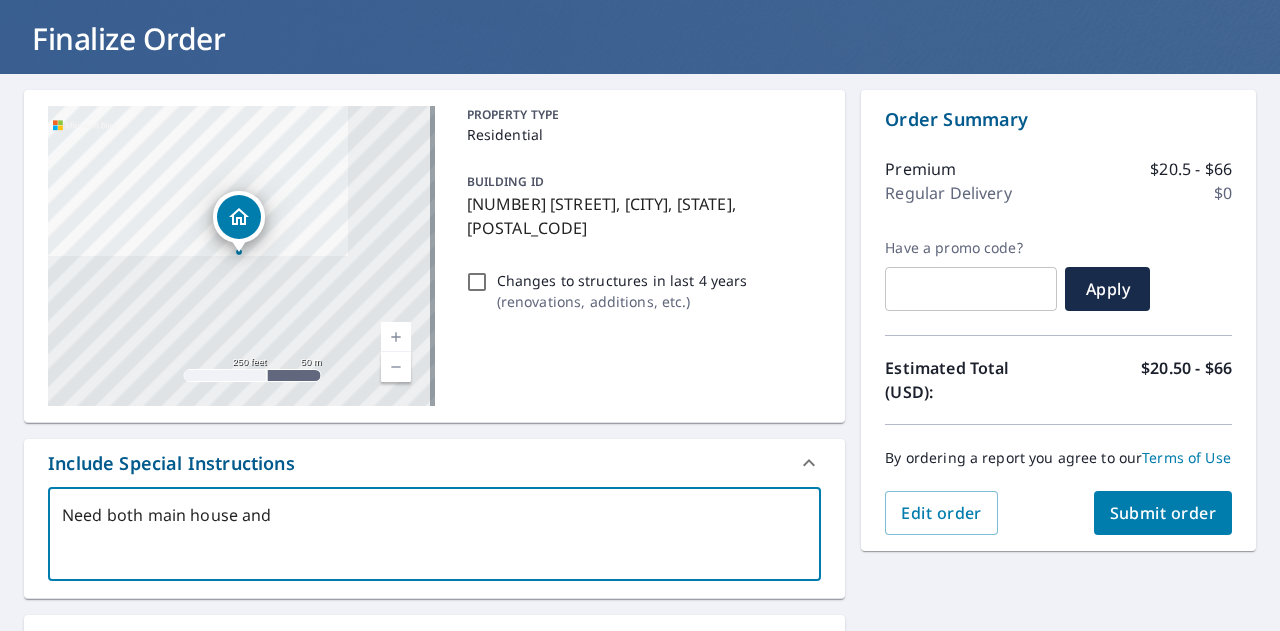 type on "Need both main house and" 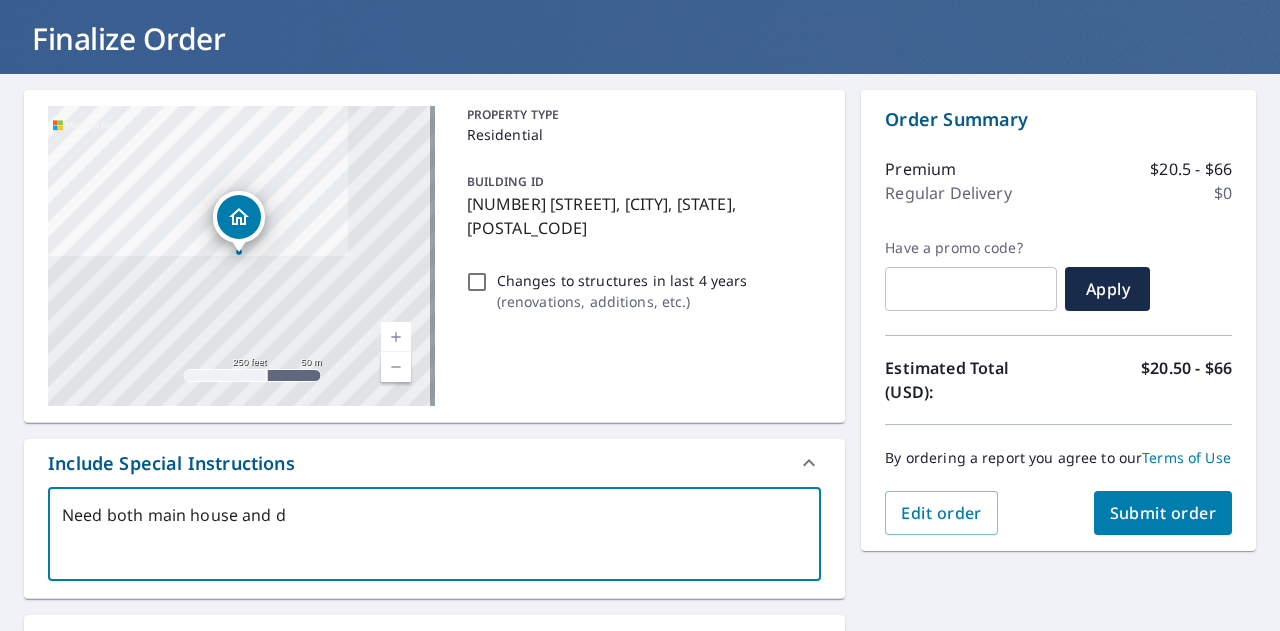type on "Need both main house and de" 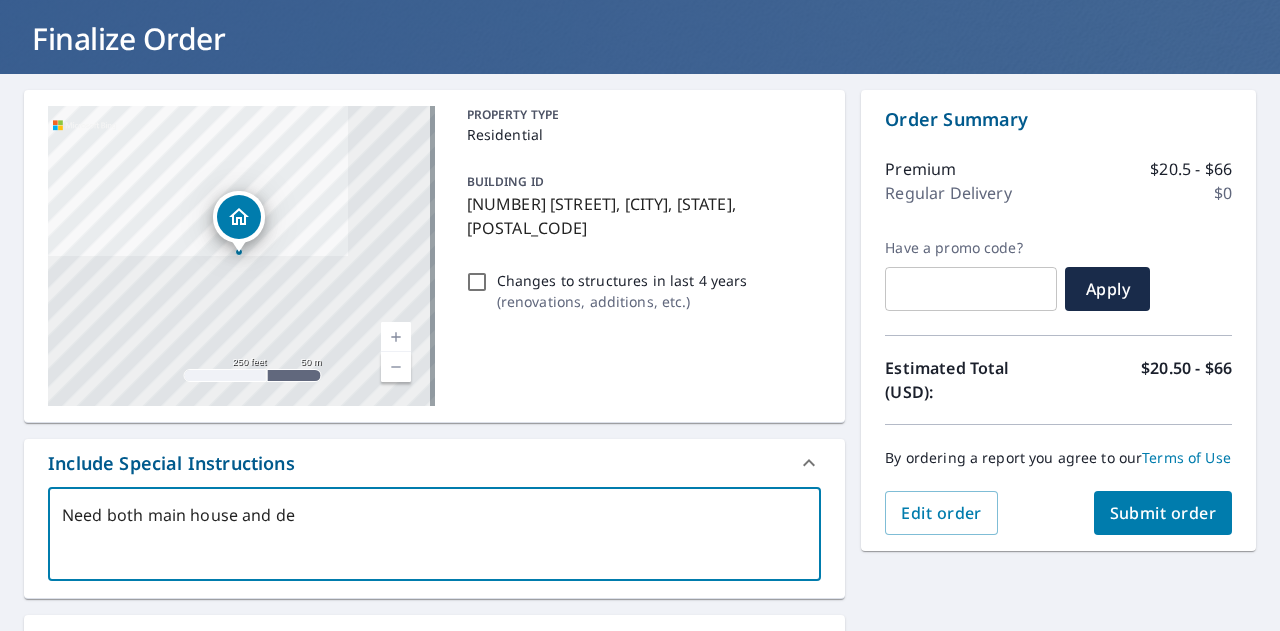 type on "Need both main house and det" 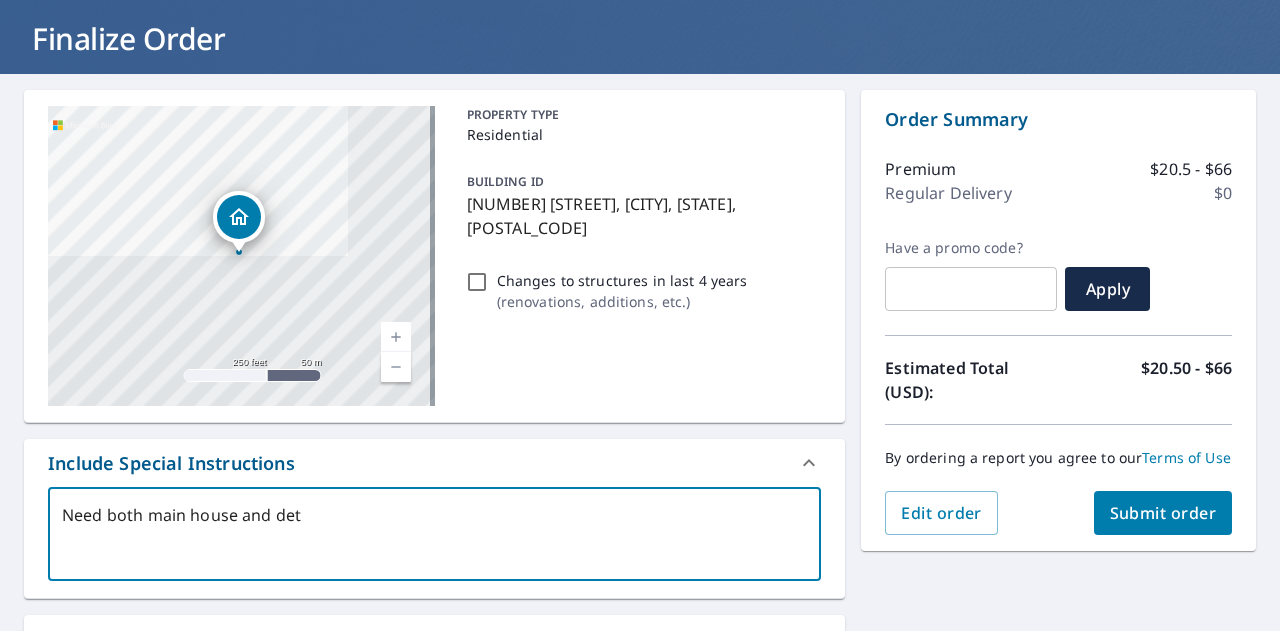 type on "Need both main house and deta" 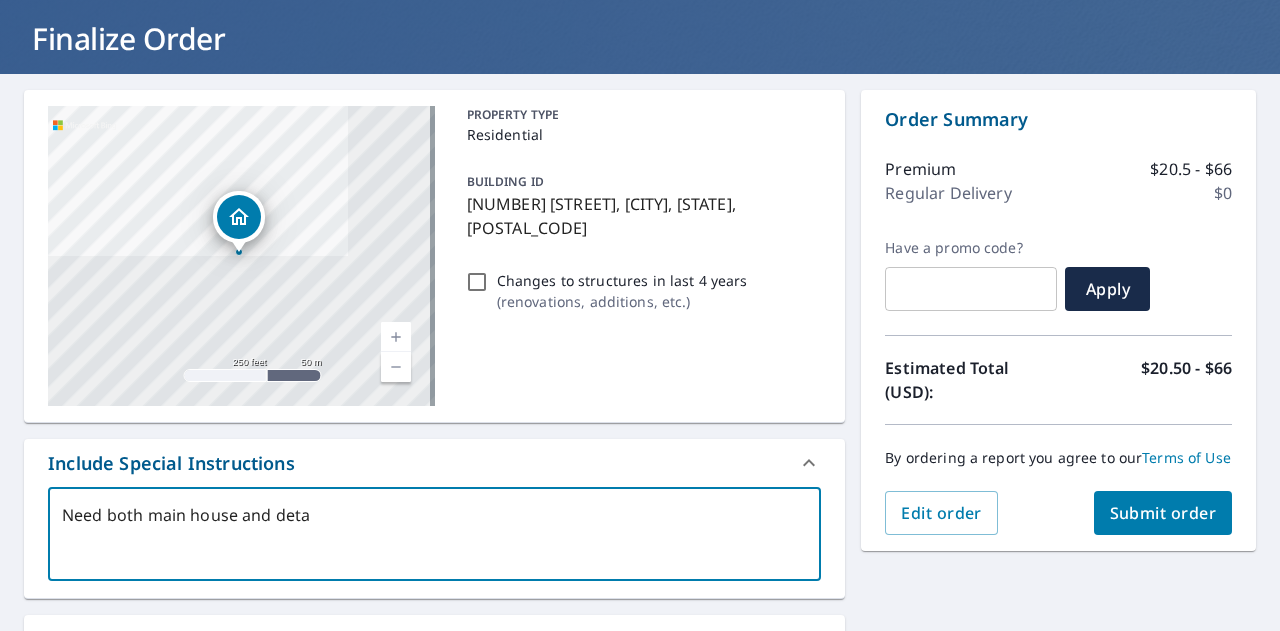 type on "Need both main house and detac" 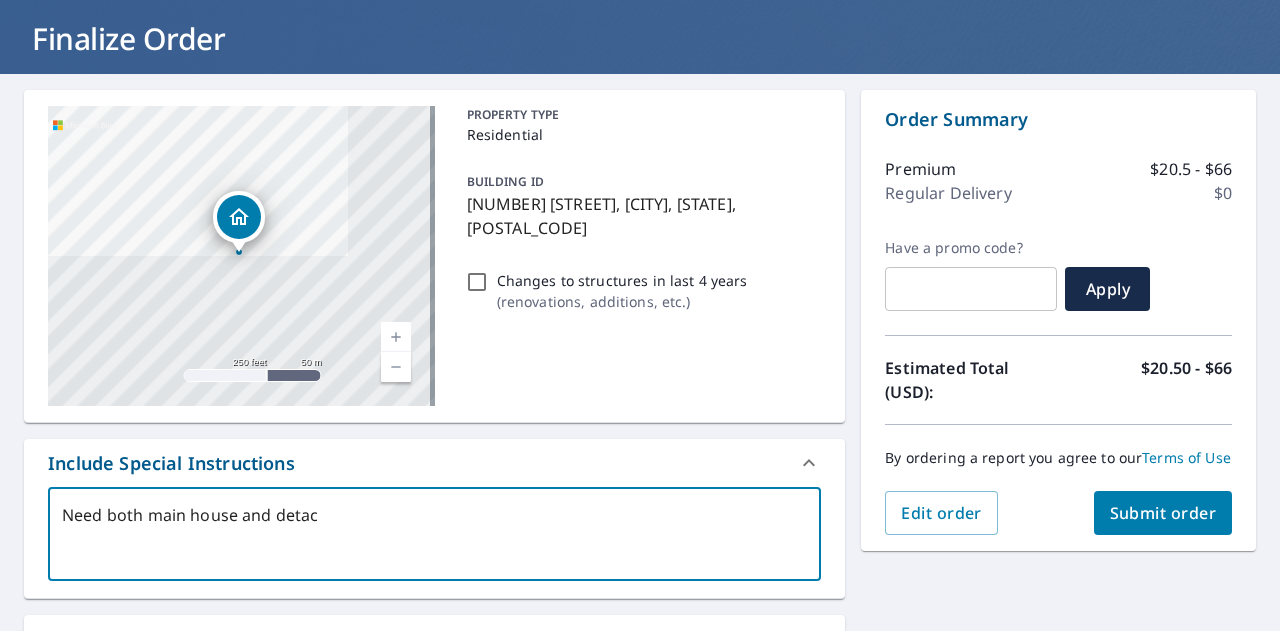 type on "Need both main house and detach" 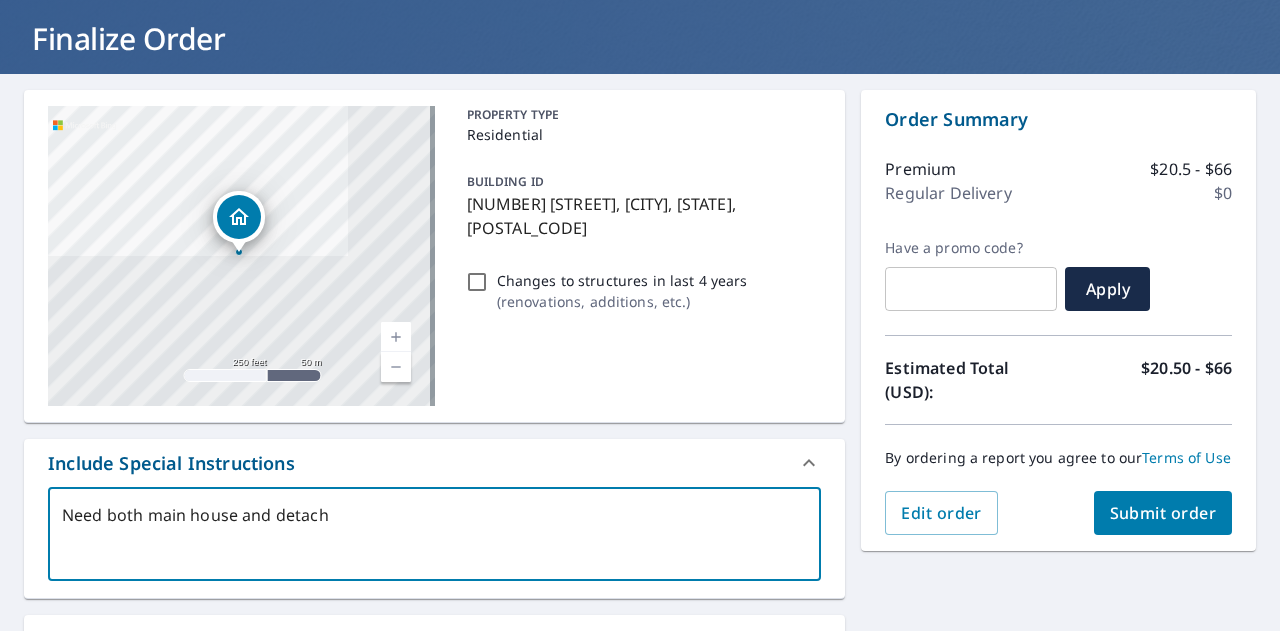 type on "x" 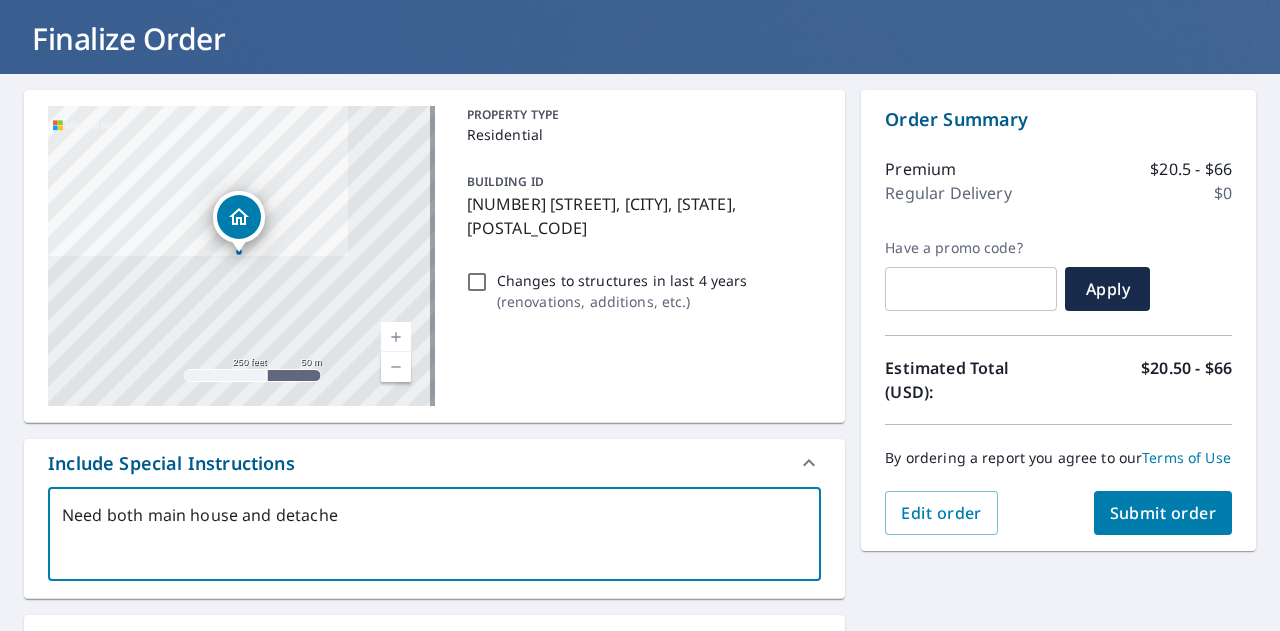 type on "Need both main house and detached" 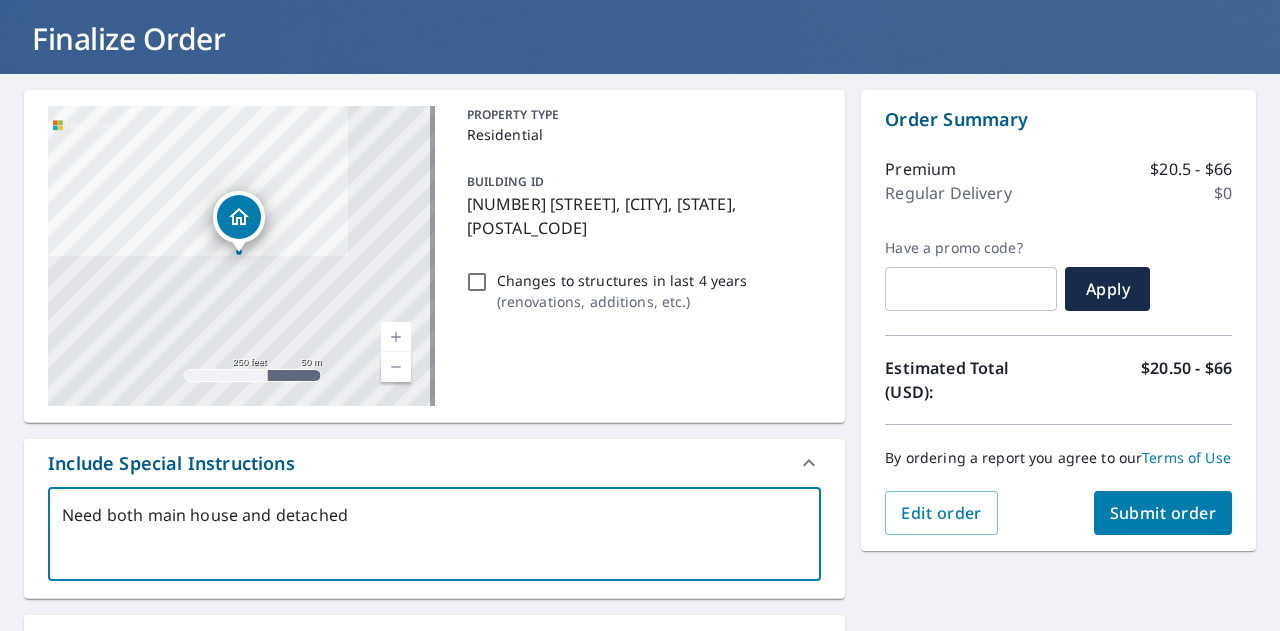type on "Need both main house and detached." 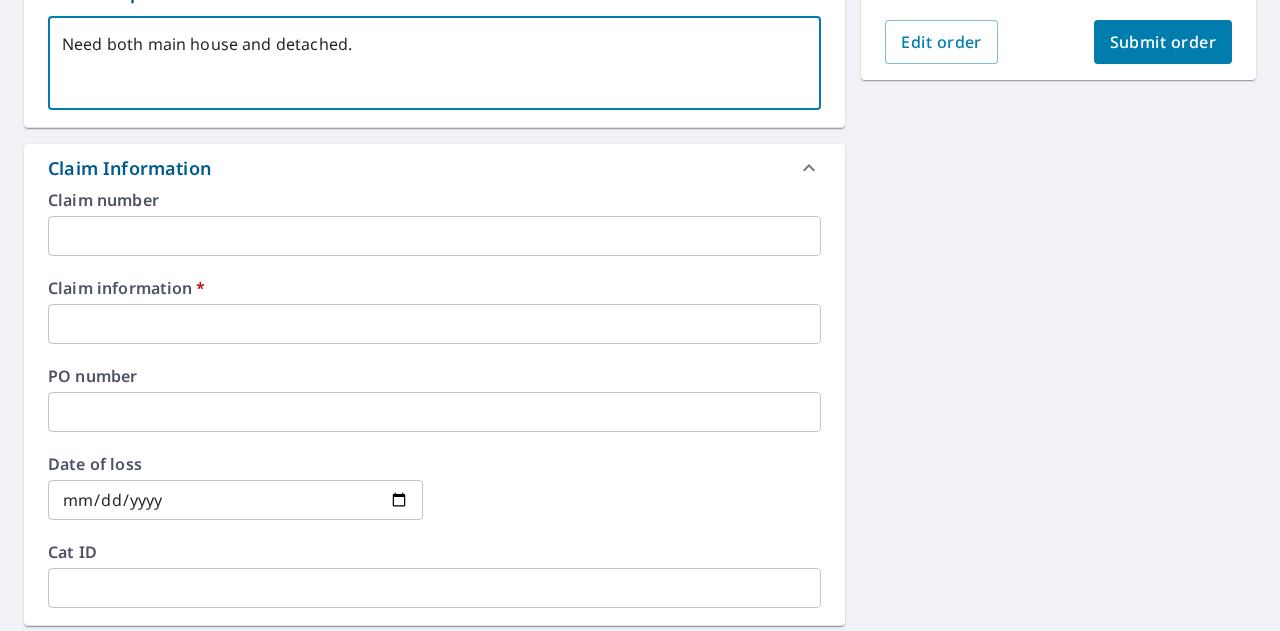 scroll, scrollTop: 601, scrollLeft: 0, axis: vertical 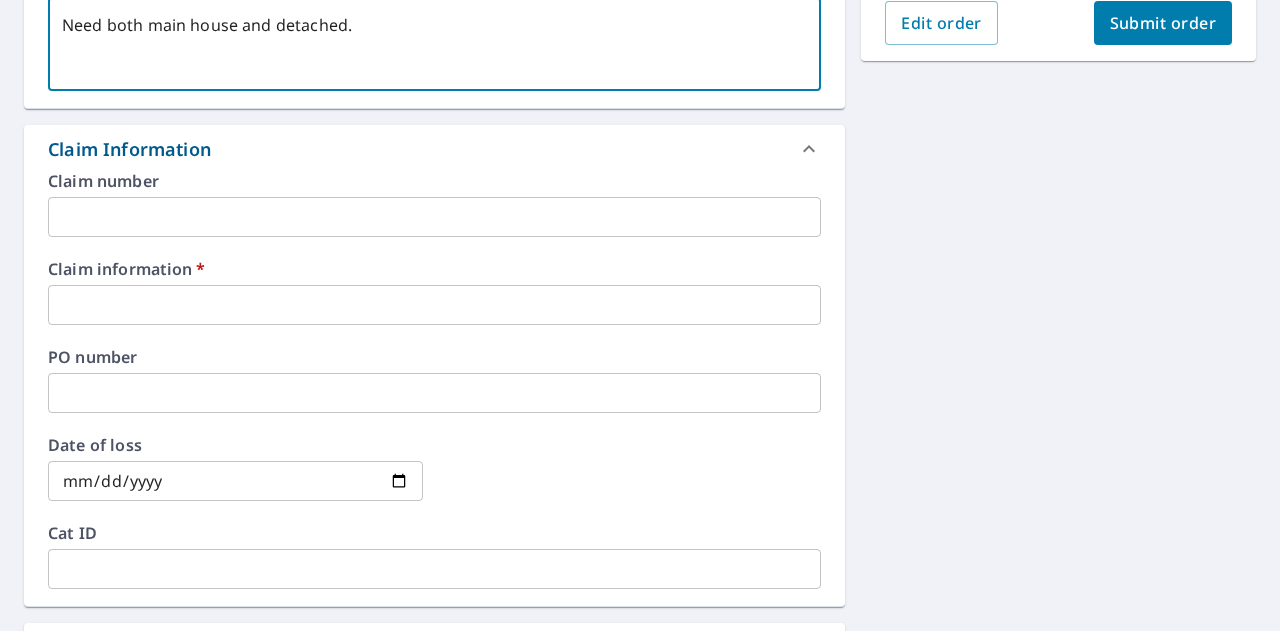 type on "Need both main house and detached." 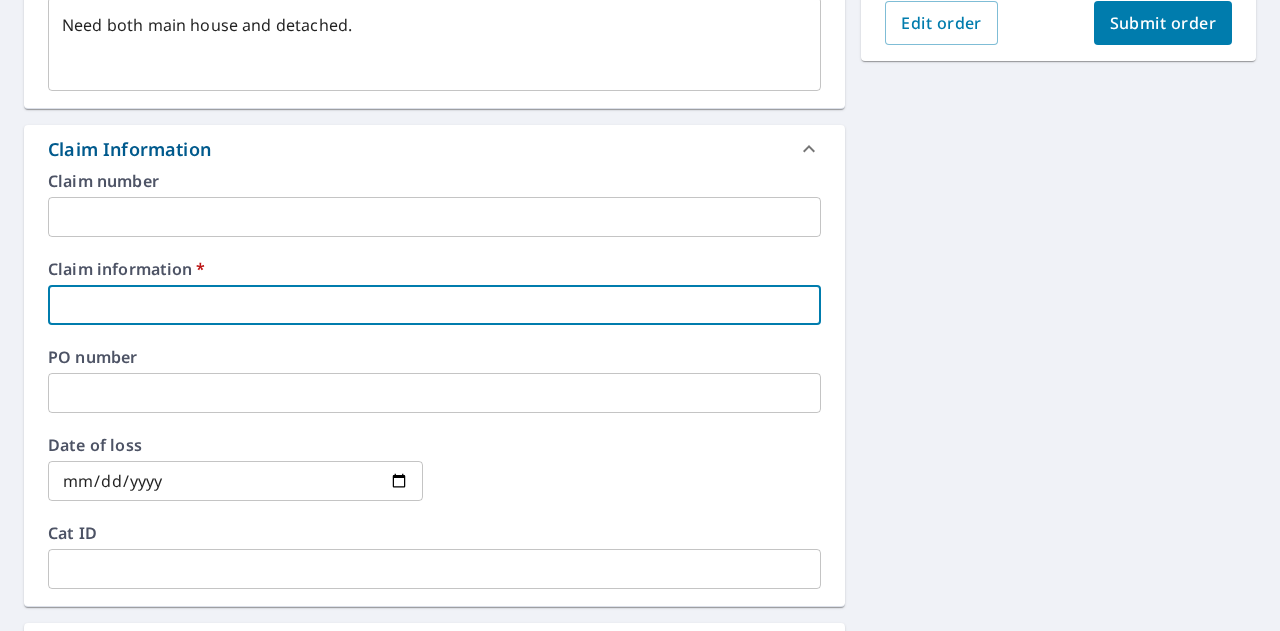 type on "x" 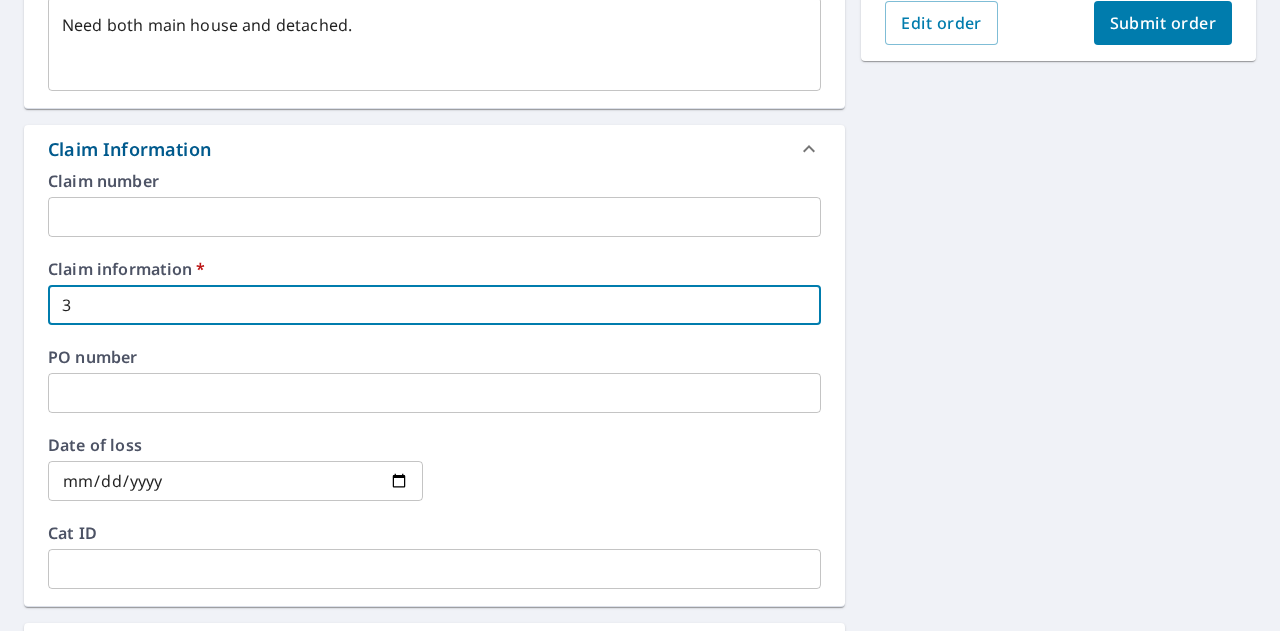 type on "x" 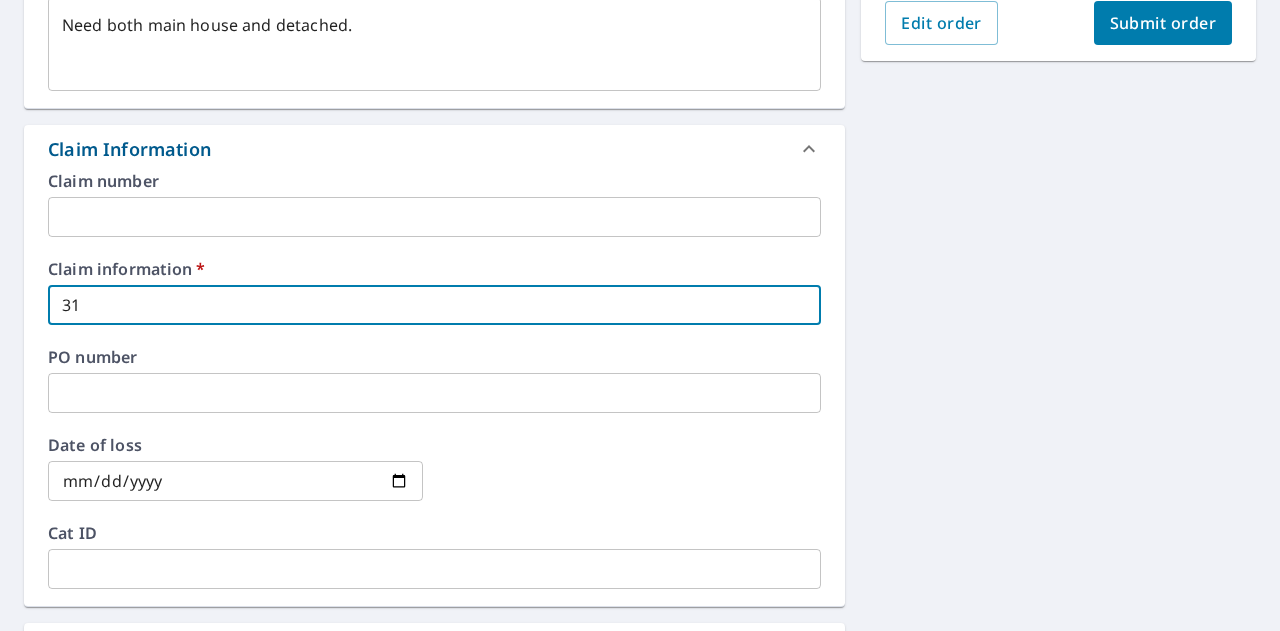 type on "x" 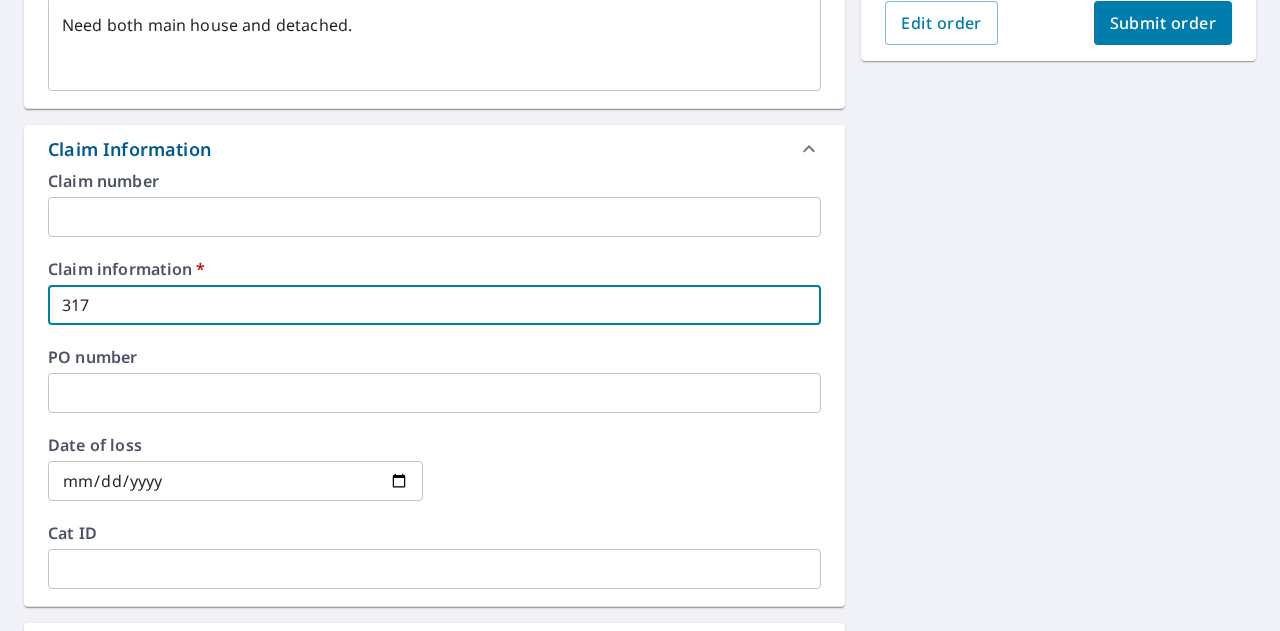 type on "x" 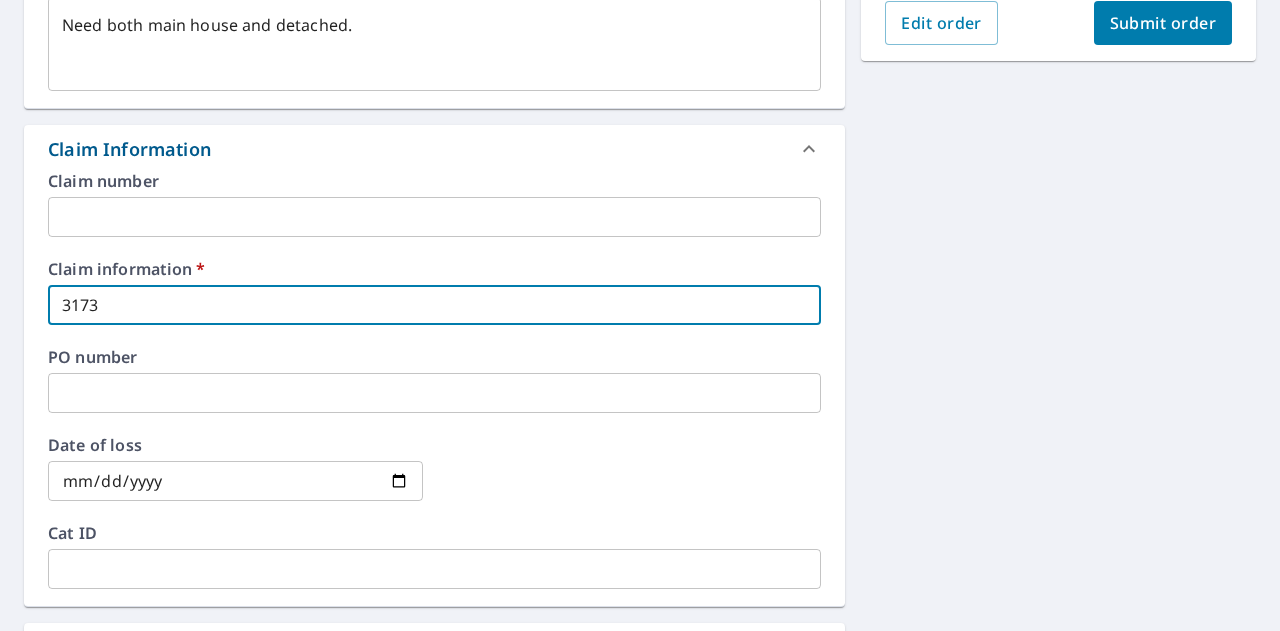 type on "x" 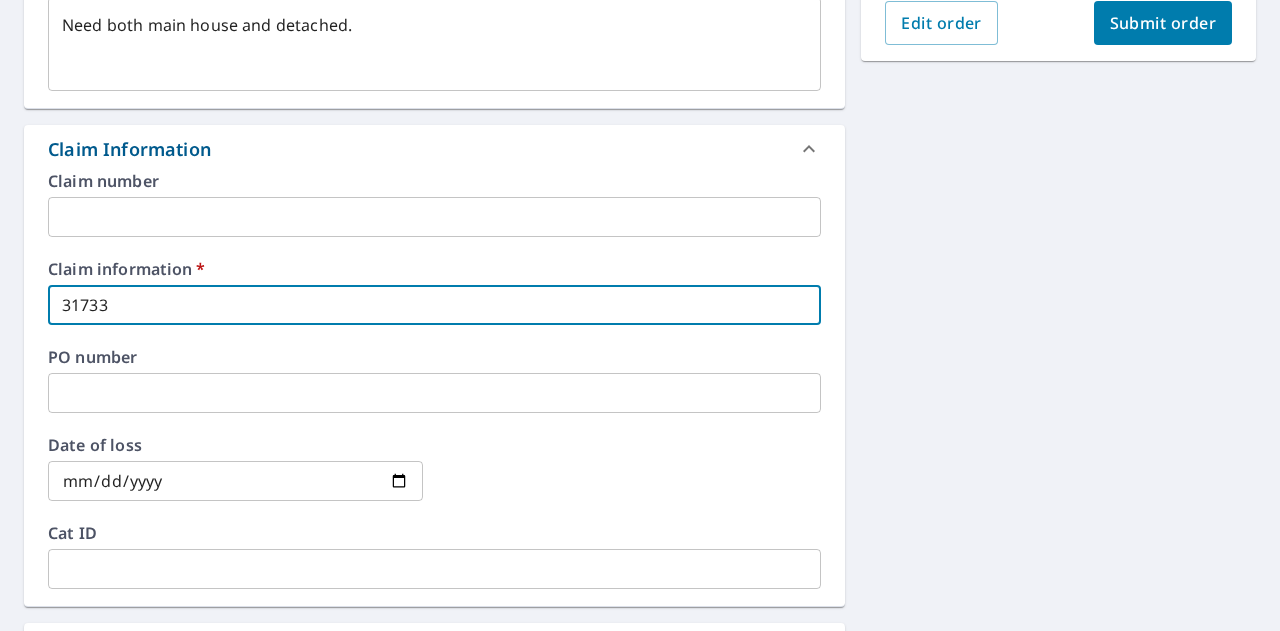 type on "x" 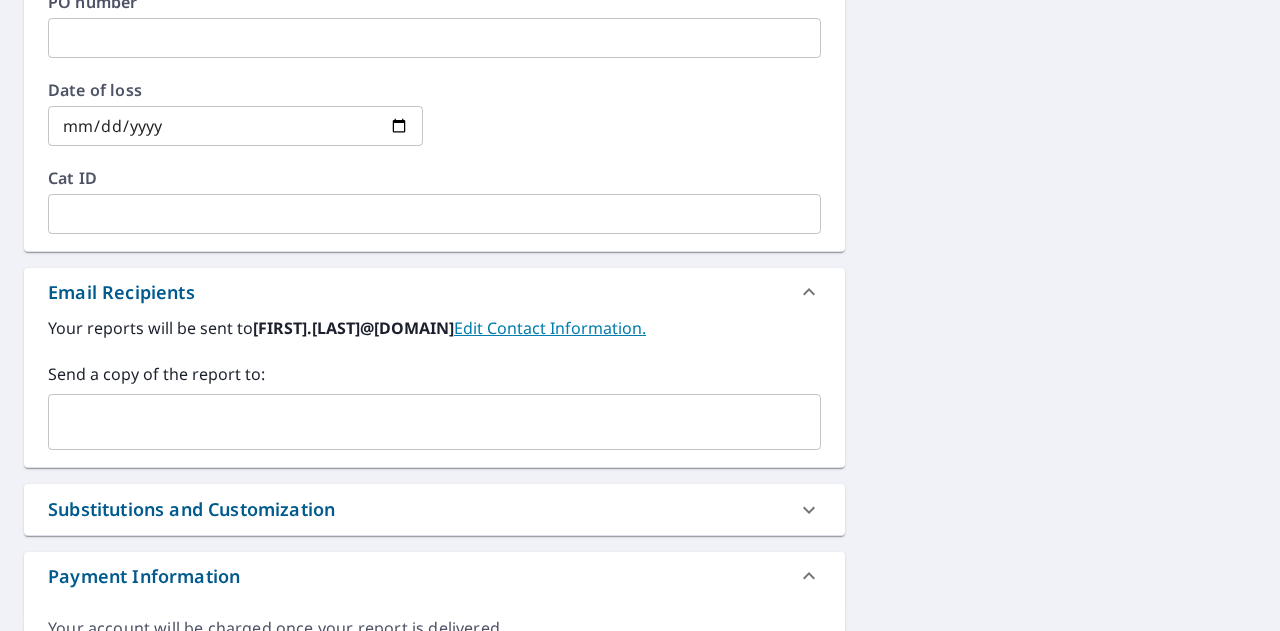 scroll, scrollTop: 959, scrollLeft: 0, axis: vertical 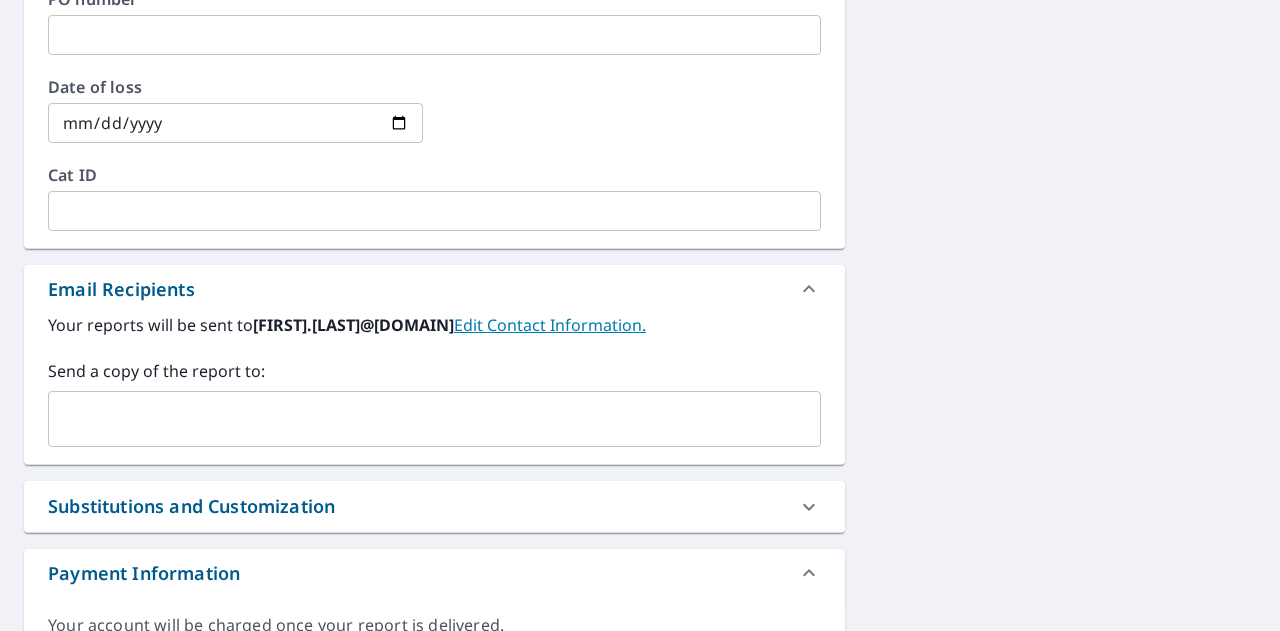 type on "317335" 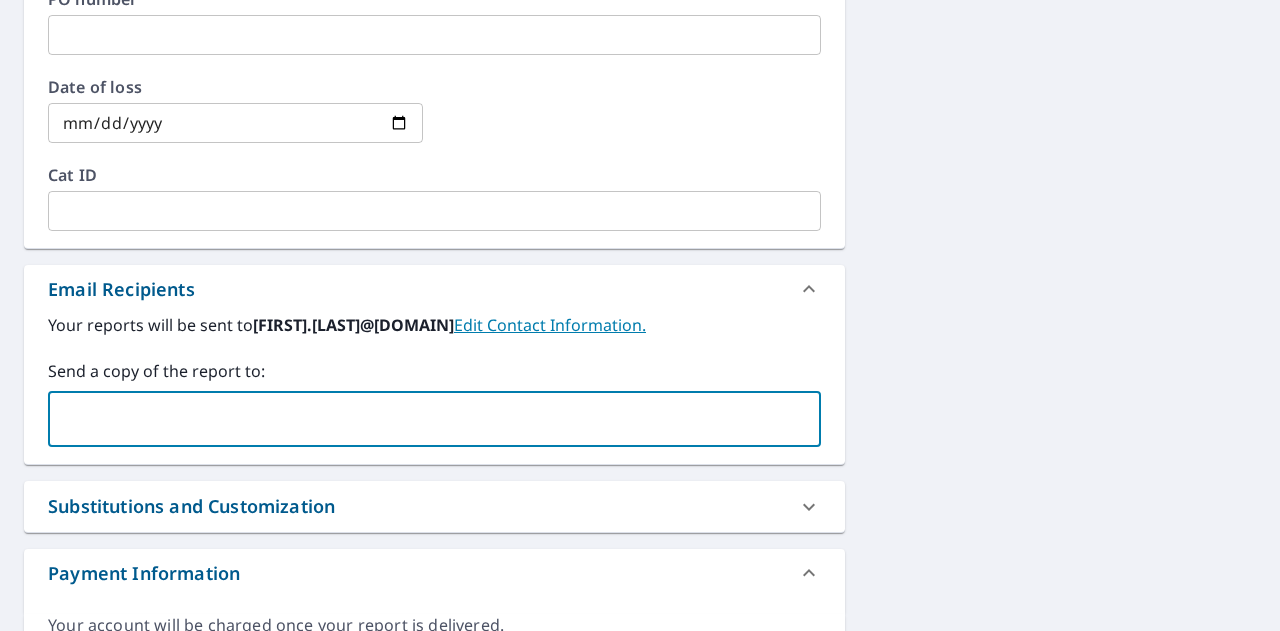 click at bounding box center (419, 419) 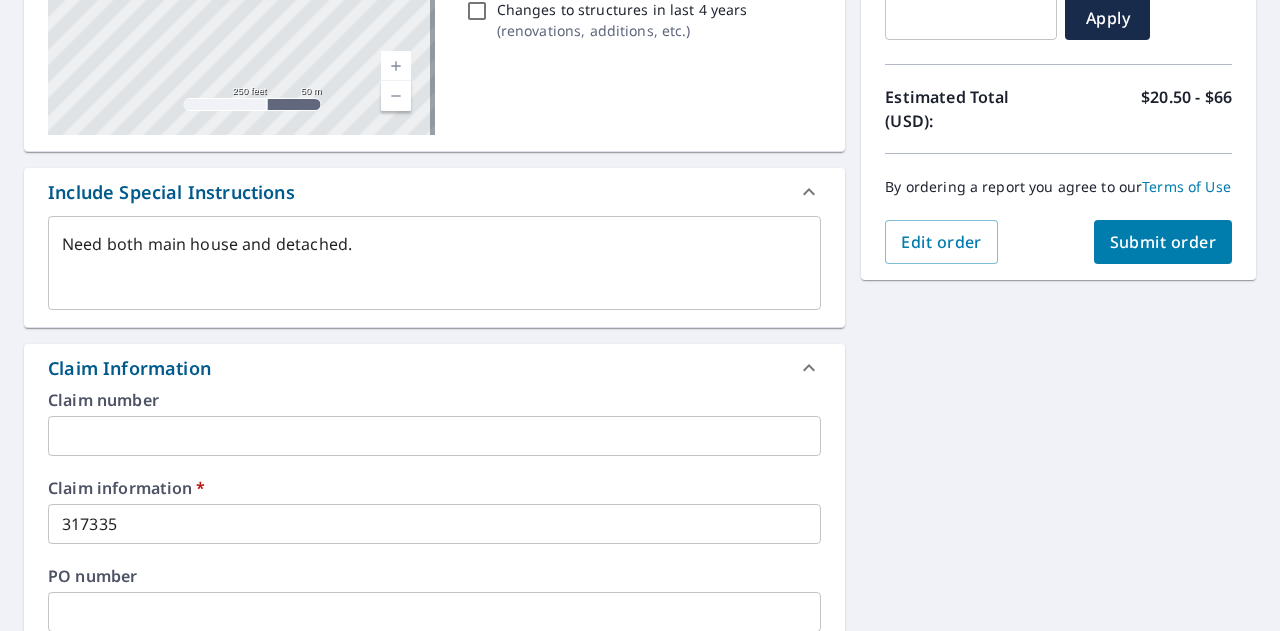 scroll, scrollTop: 380, scrollLeft: 0, axis: vertical 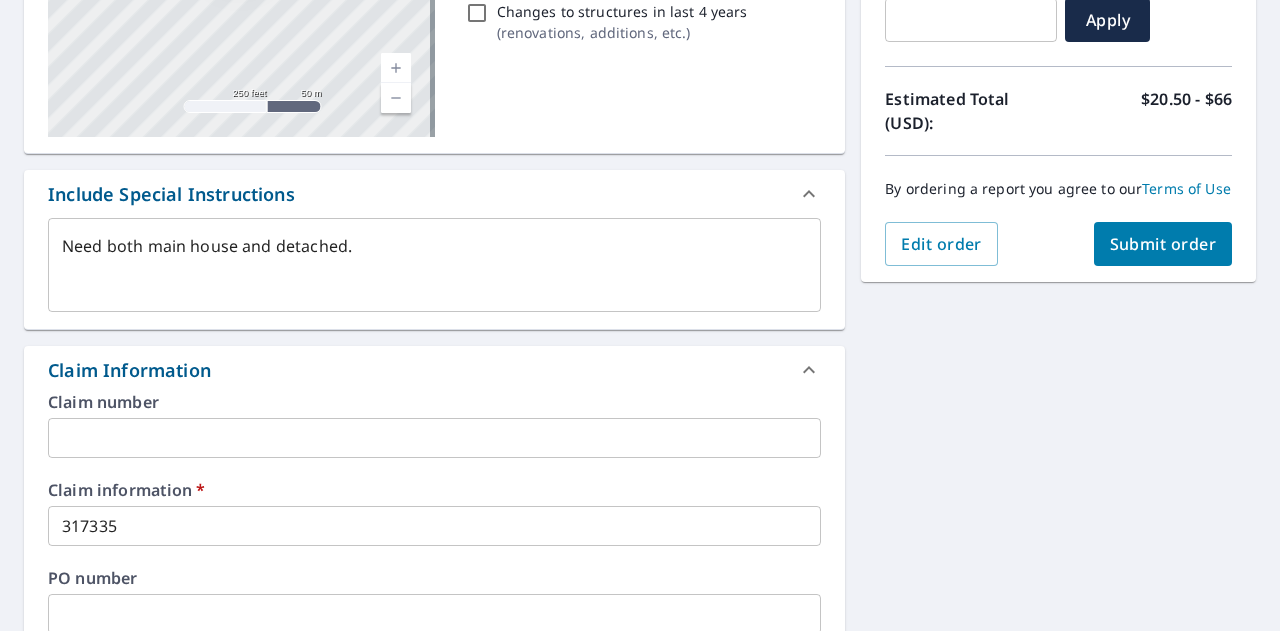 type on "[FIRST].[LAST]@[DOMAIN]" 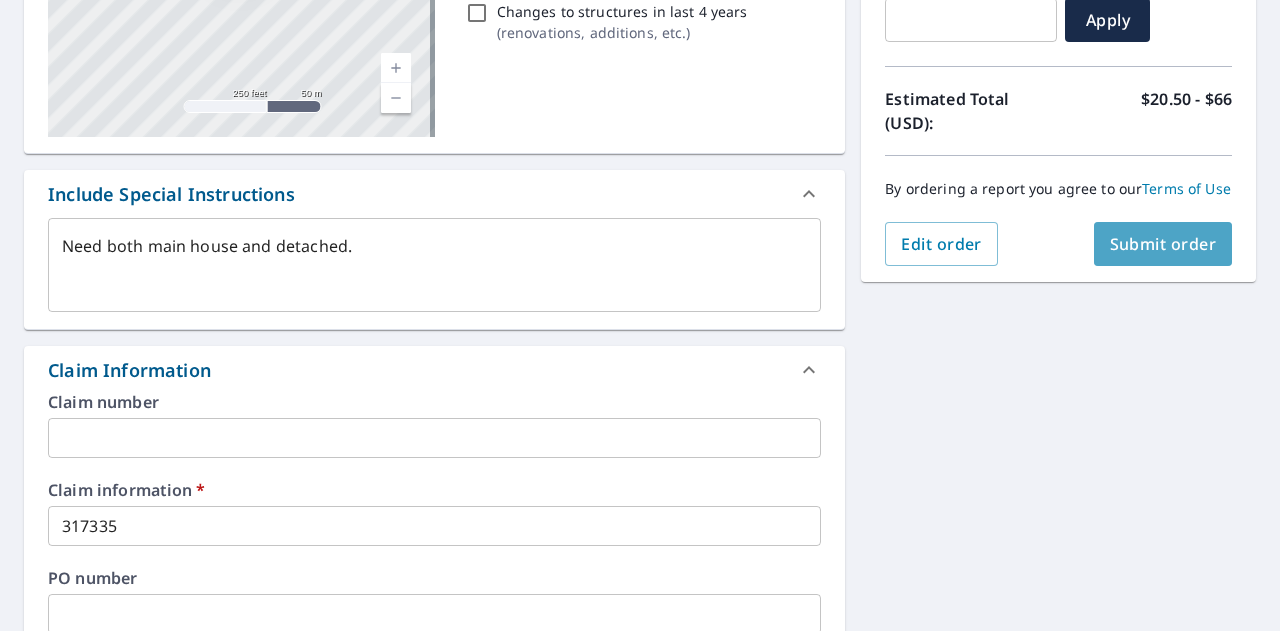 click on "Submit order" at bounding box center [1163, 244] 